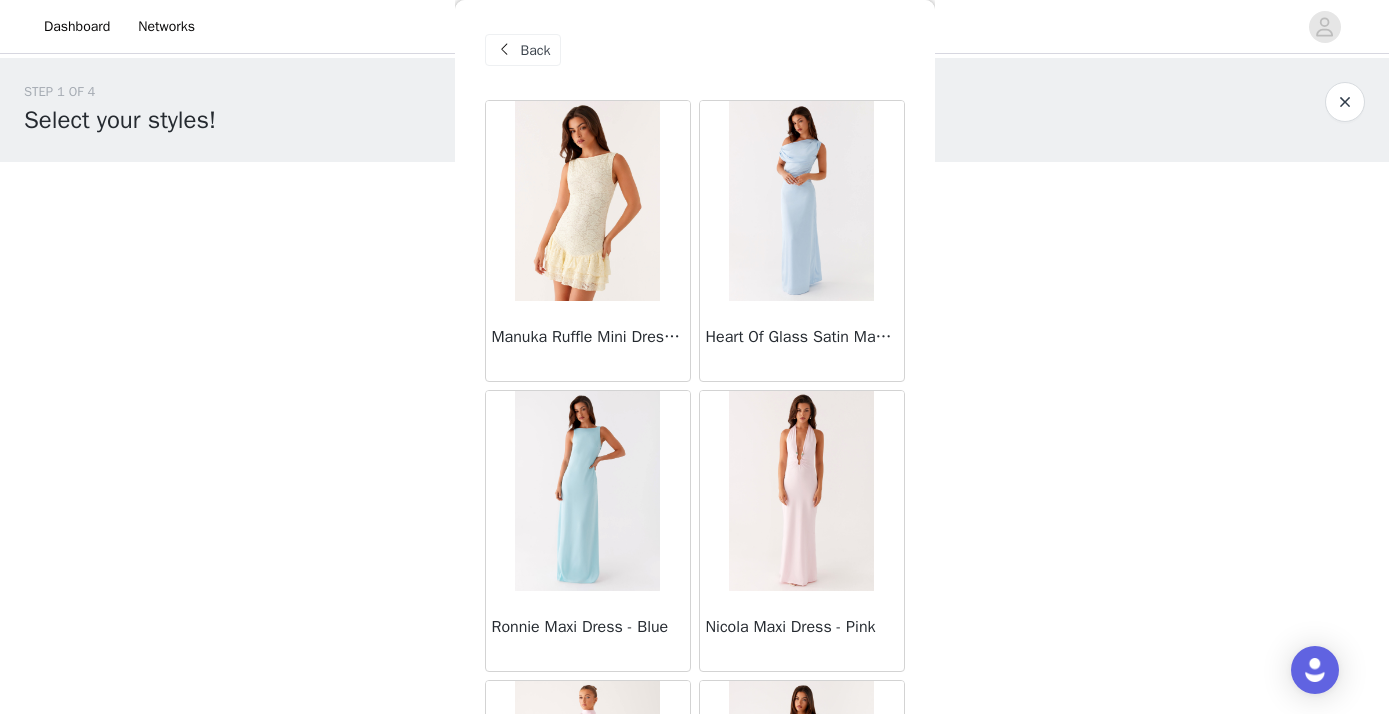 scroll, scrollTop: 179, scrollLeft: 160, axis: both 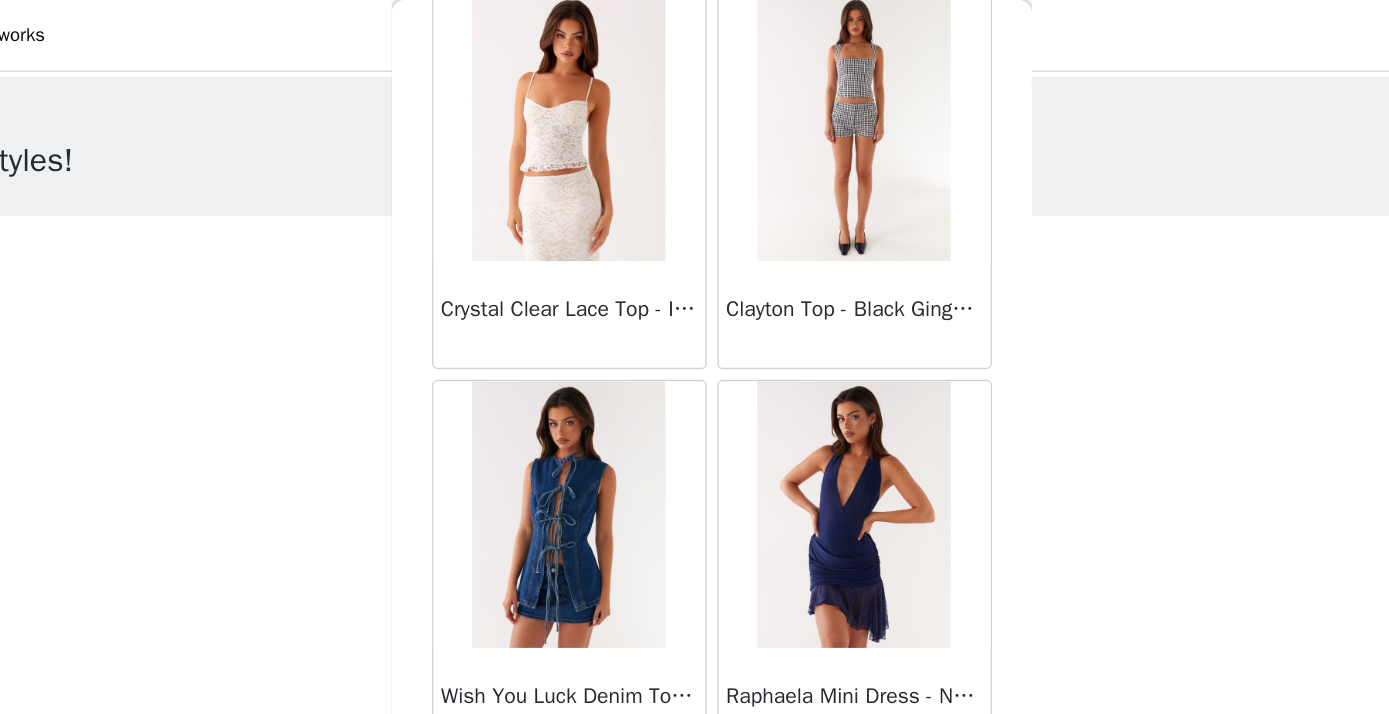 click at bounding box center [587, 96] 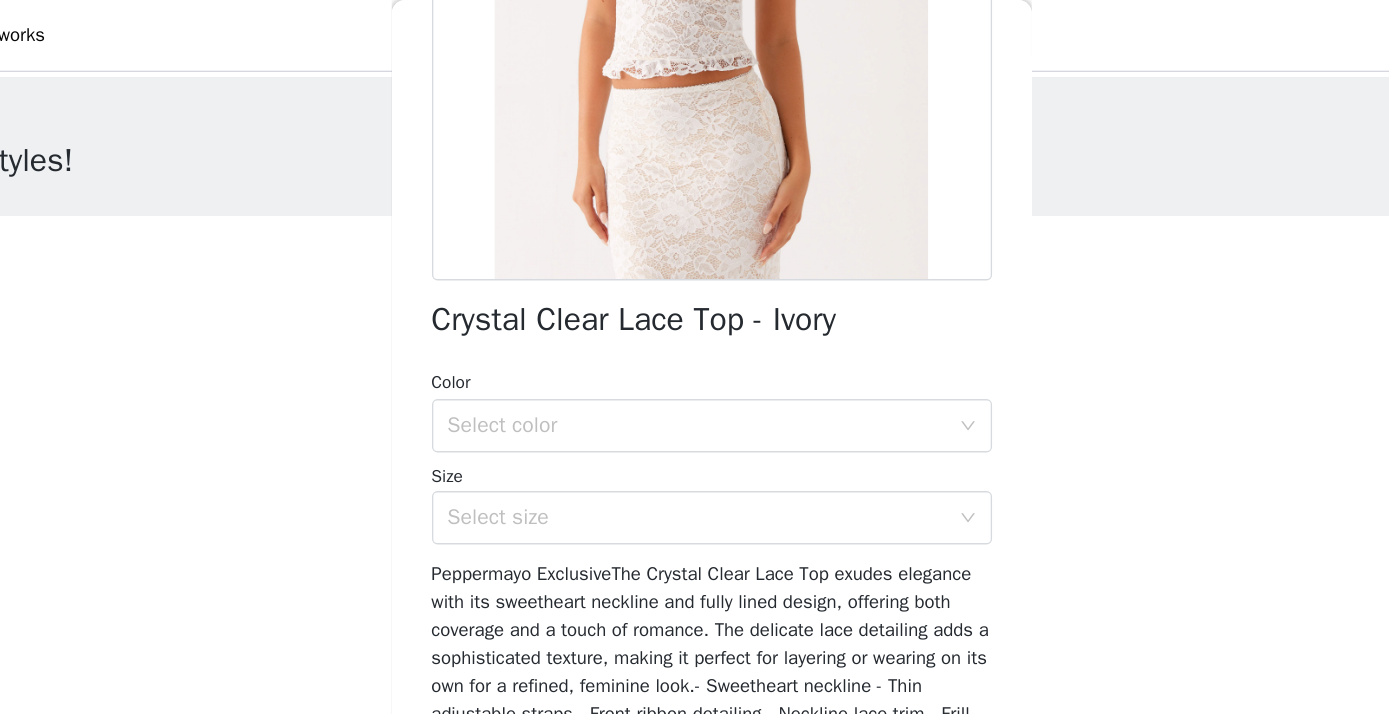 scroll, scrollTop: 339, scrollLeft: 0, axis: vertical 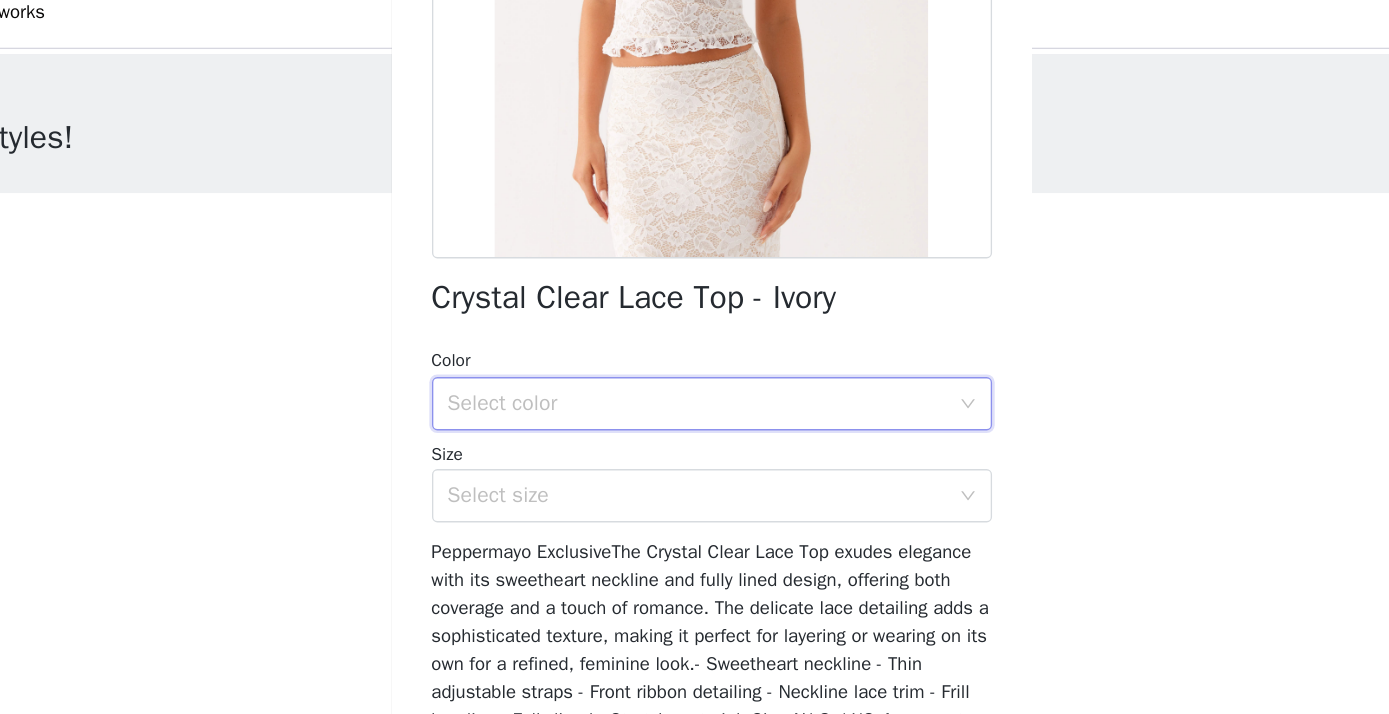 click on "Select color" at bounding box center (688, 320) 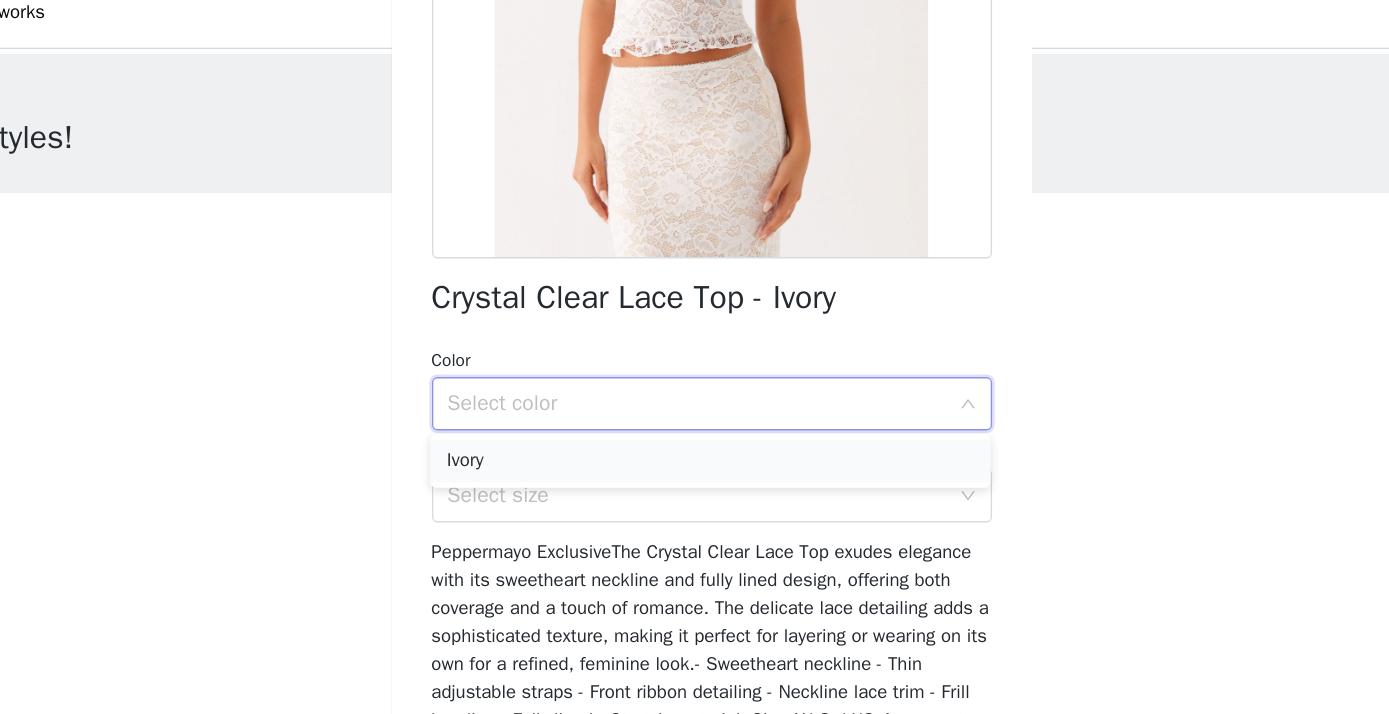 click on "Ivory" at bounding box center (694, 363) 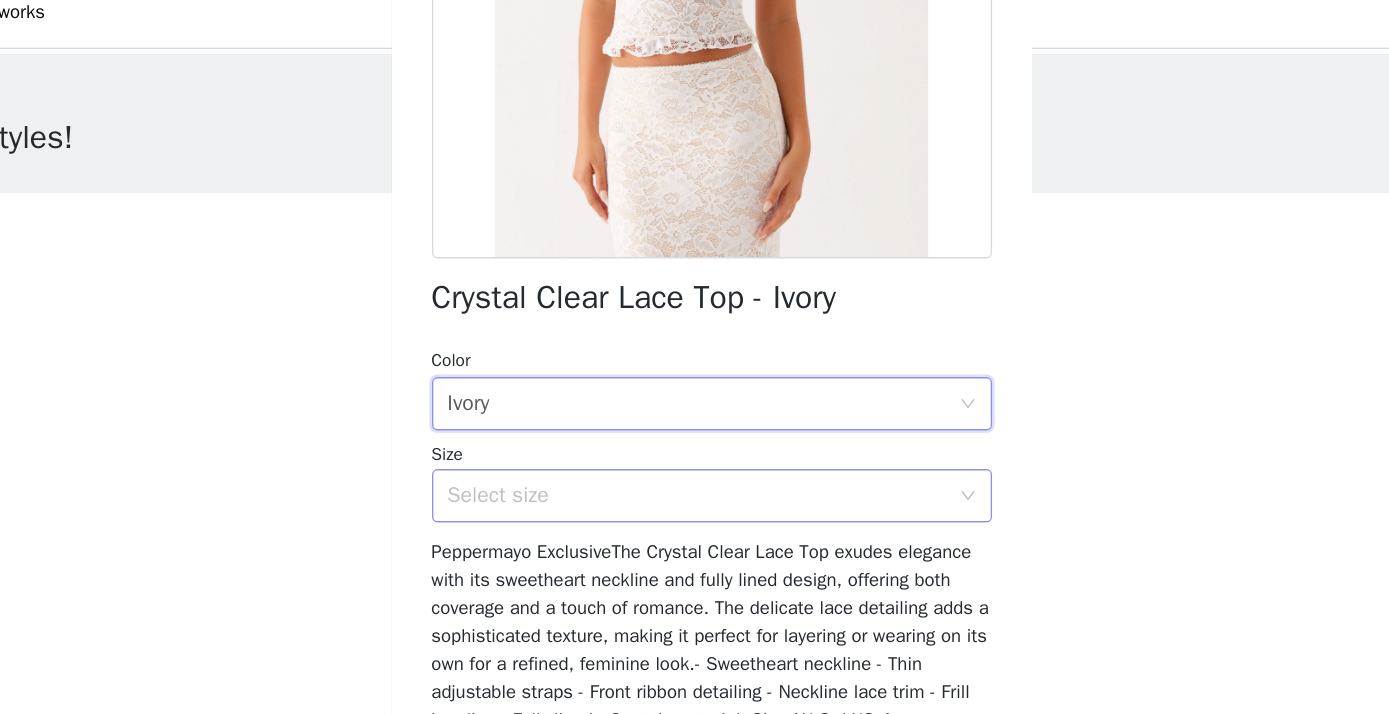 click on "Select size" at bounding box center (684, 389) 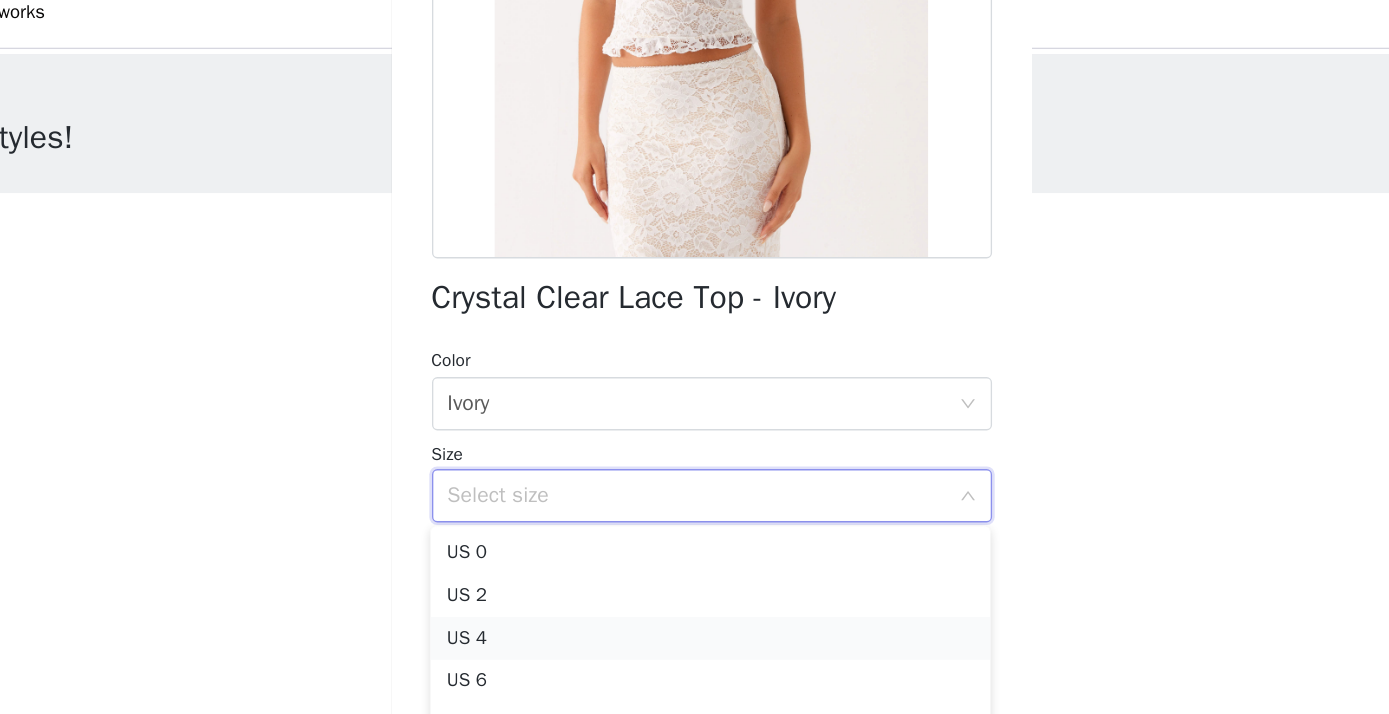 click on "US 4" at bounding box center (694, 496) 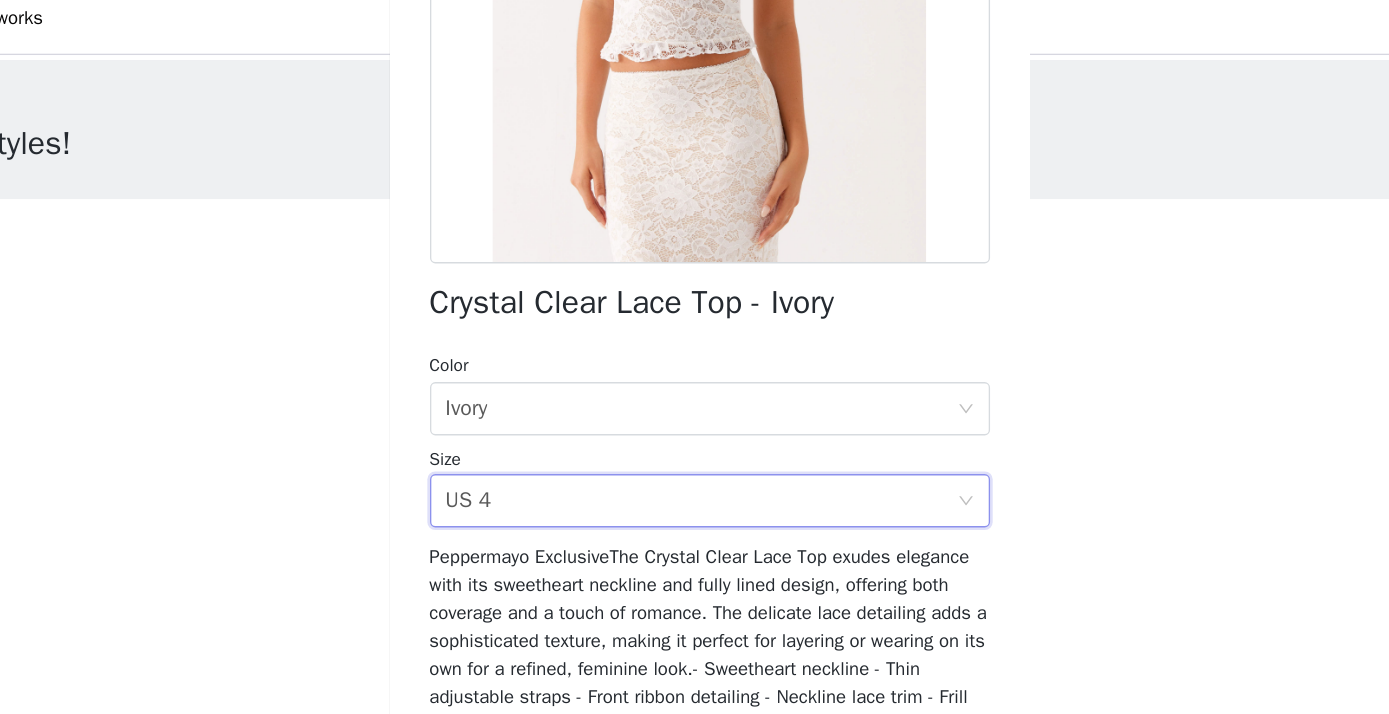 scroll, scrollTop: 339, scrollLeft: 0, axis: vertical 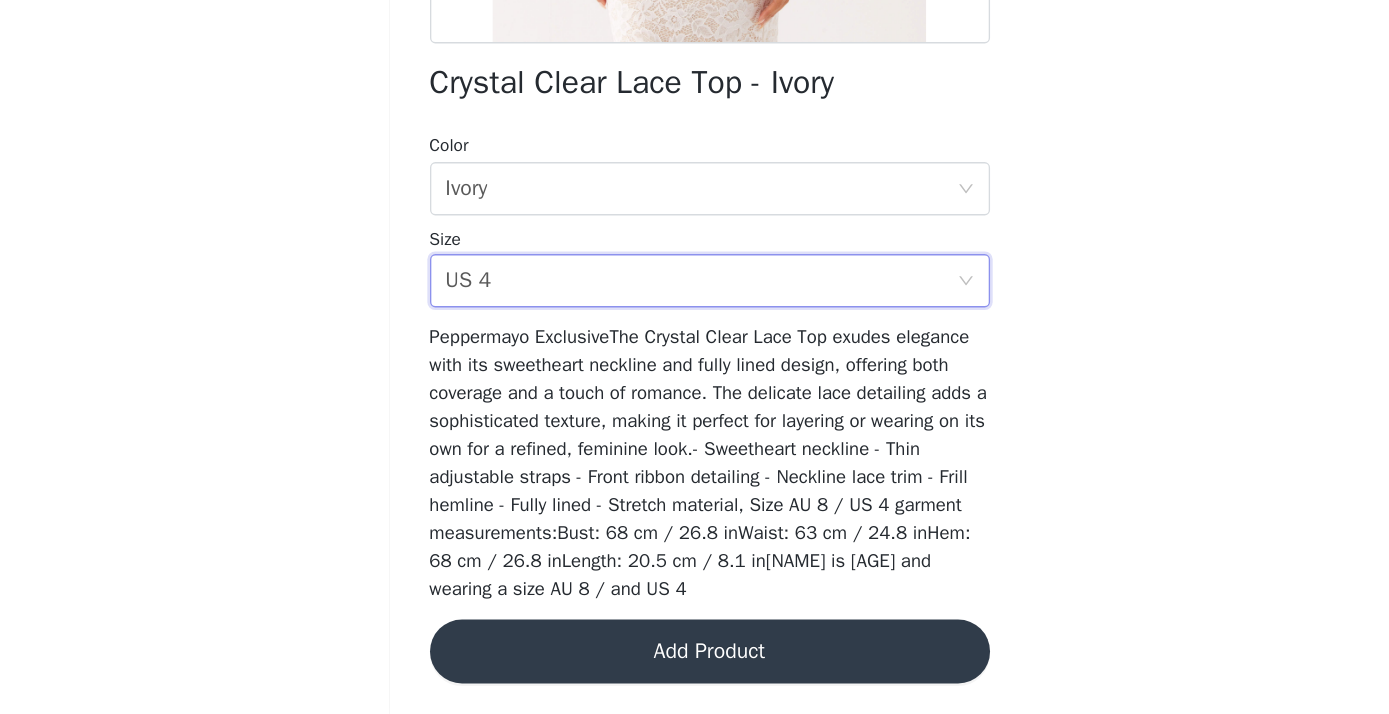 click on "Add Product" at bounding box center (695, 667) 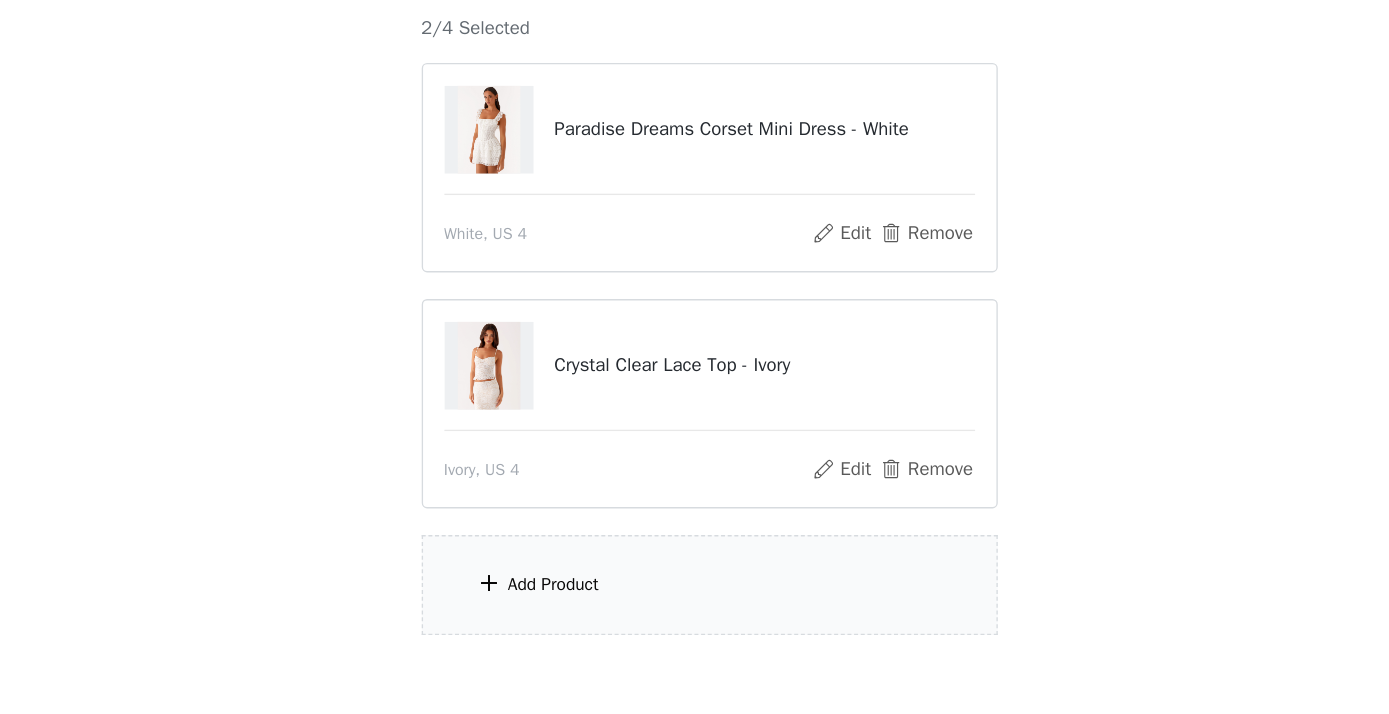 scroll, scrollTop: 76, scrollLeft: 0, axis: vertical 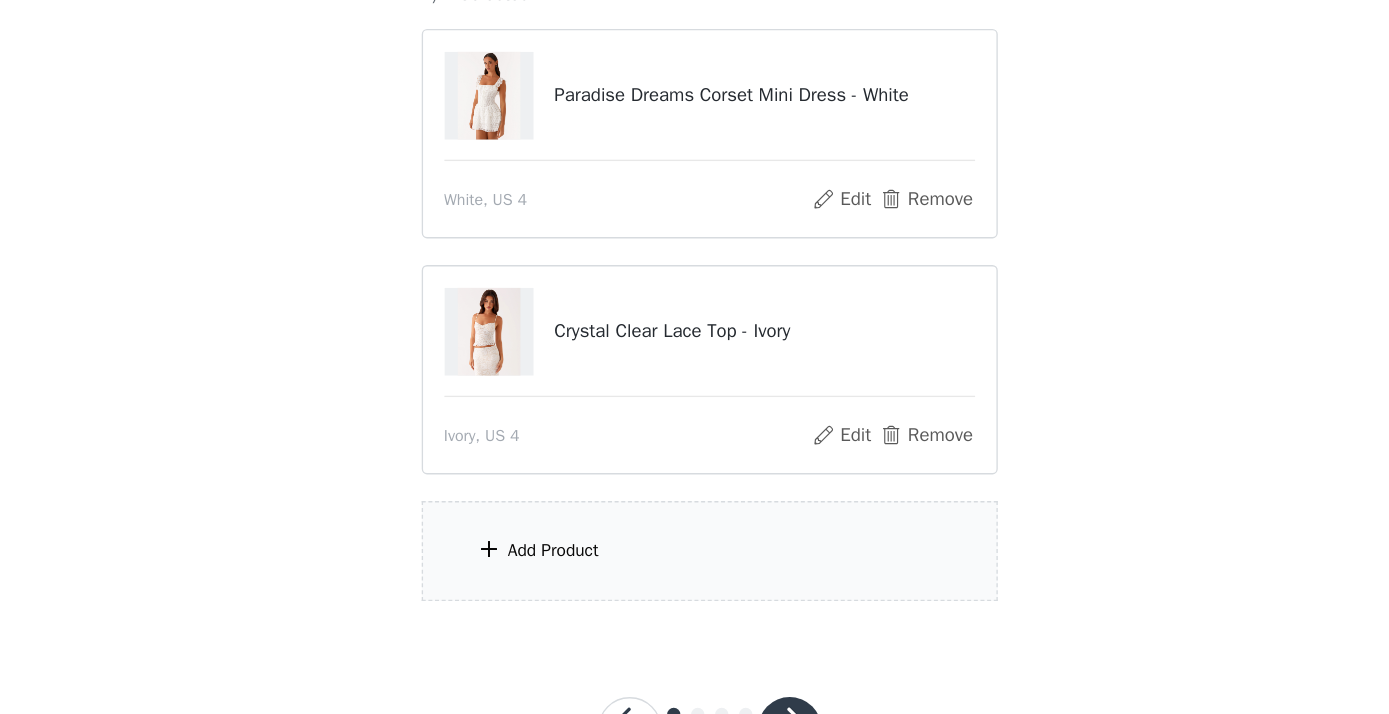 click on "Add Product" at bounding box center (695, 591) 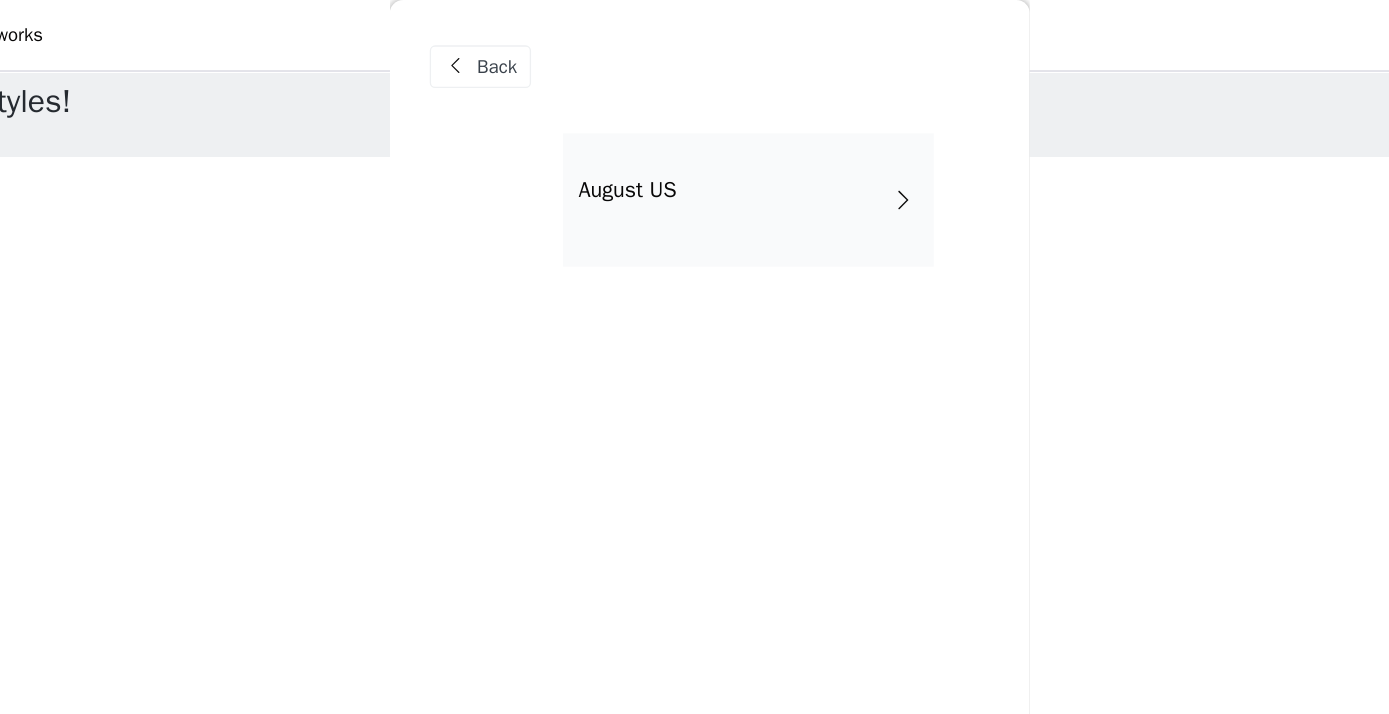 scroll, scrollTop: 8, scrollLeft: 0, axis: vertical 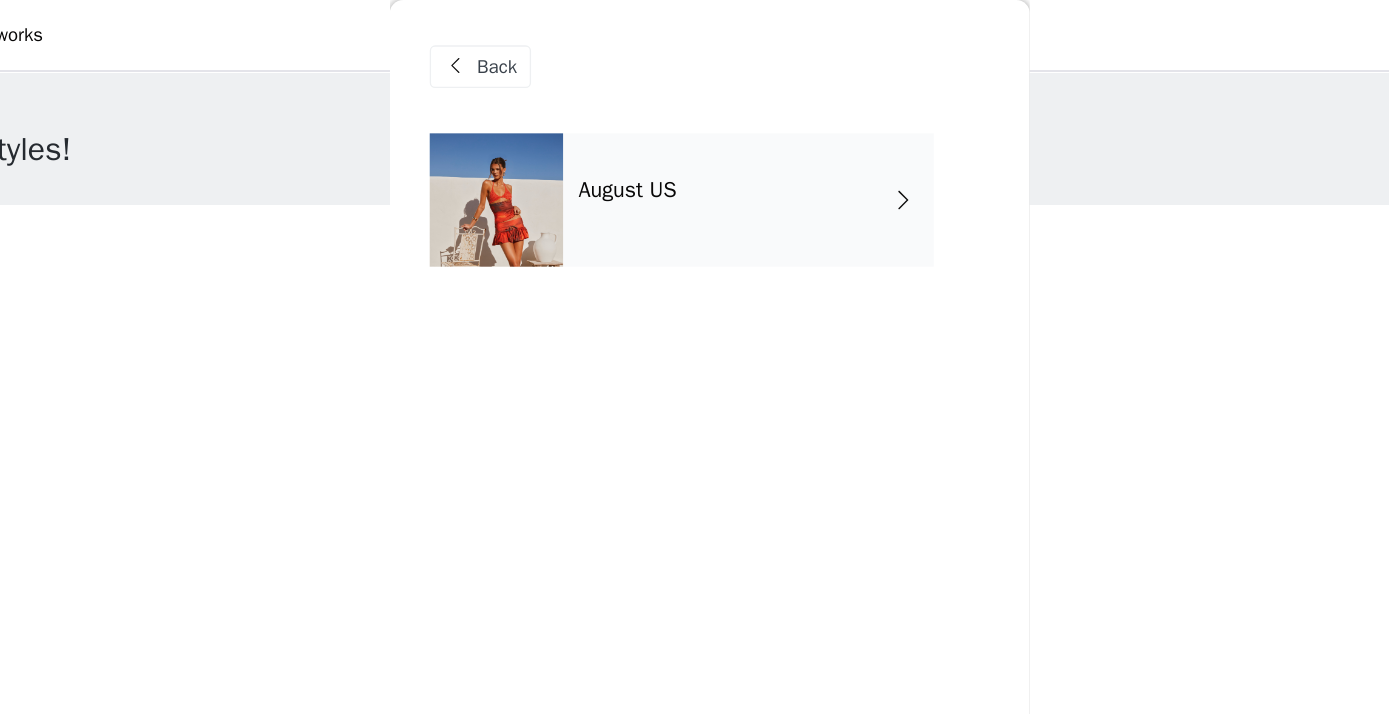 click on "August US" at bounding box center (724, 150) 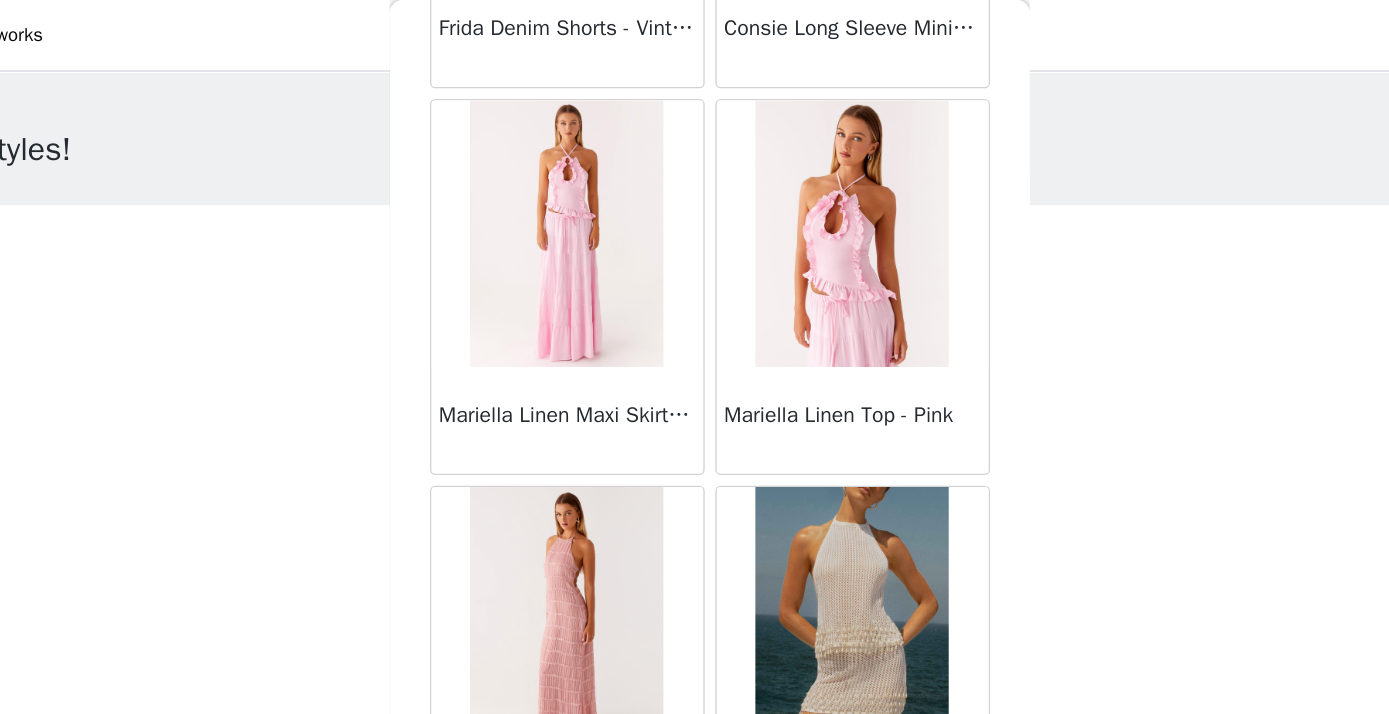 scroll, scrollTop: 2346, scrollLeft: 0, axis: vertical 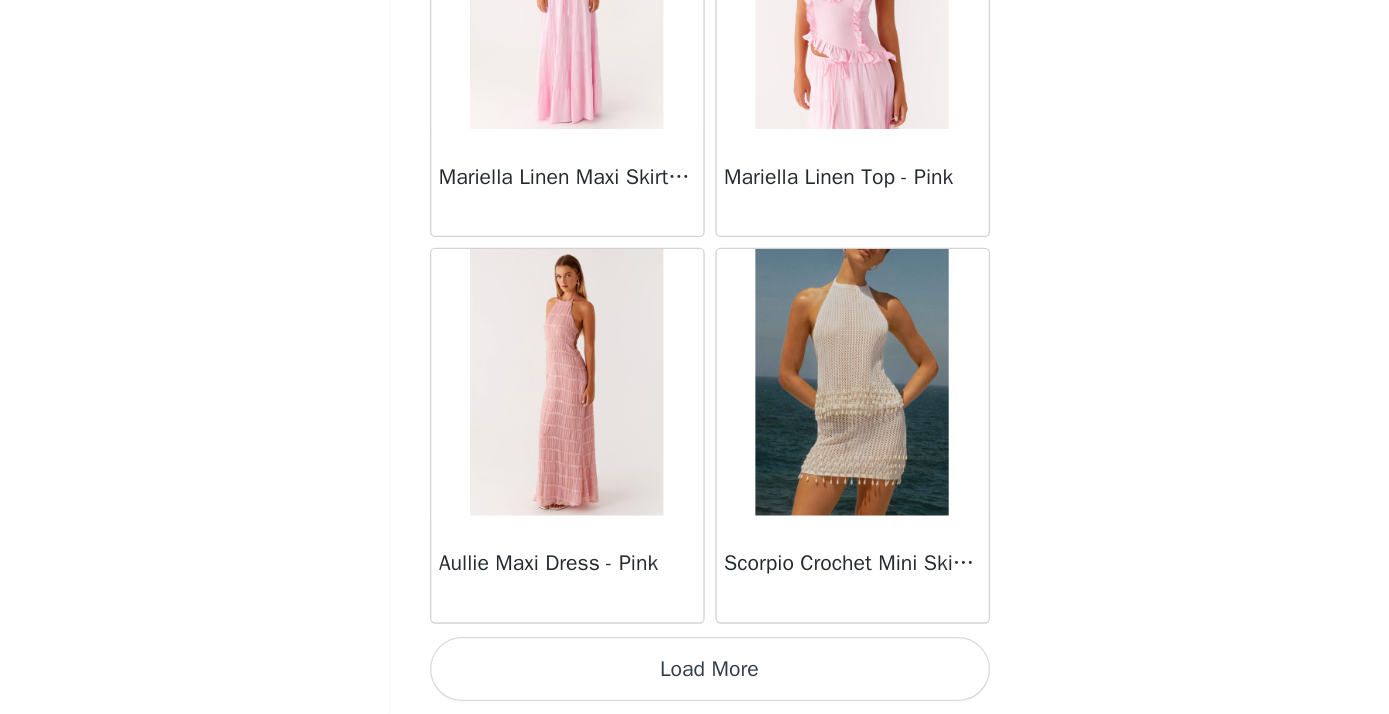 click on "Load More" at bounding box center (695, 680) 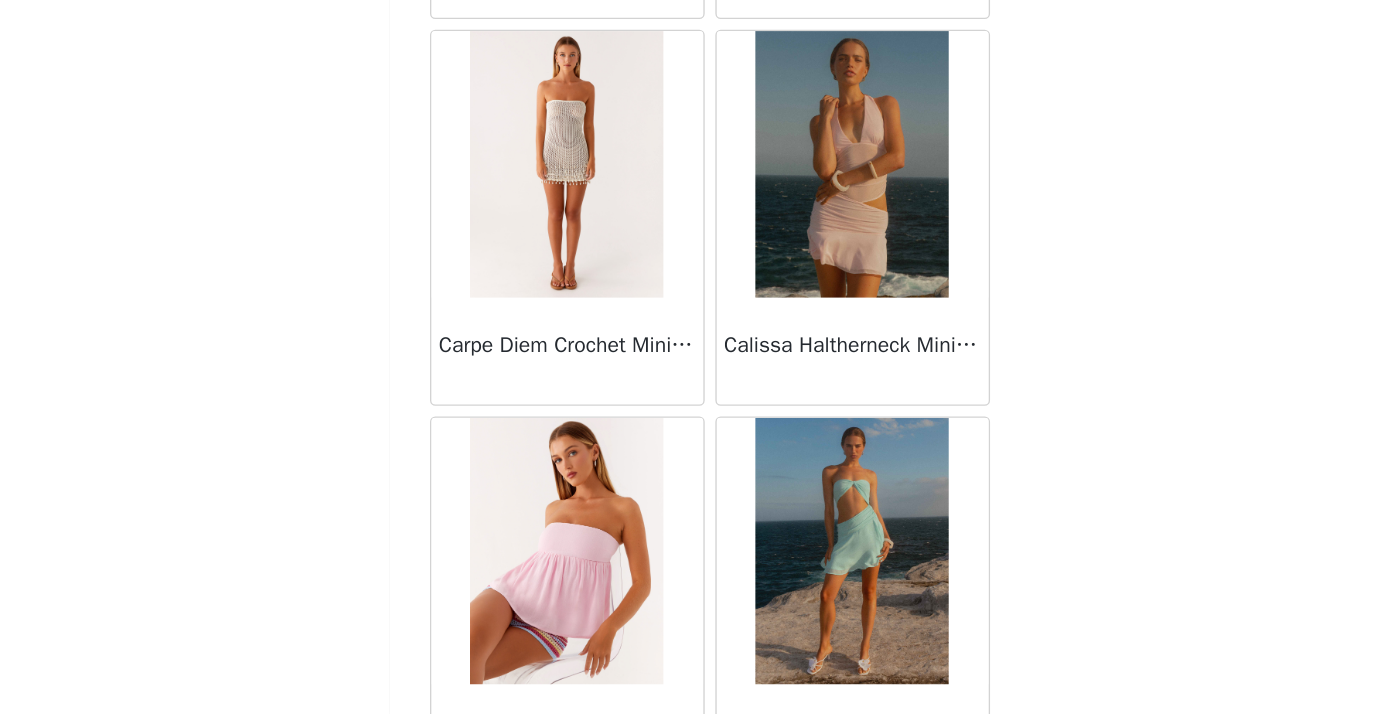 scroll 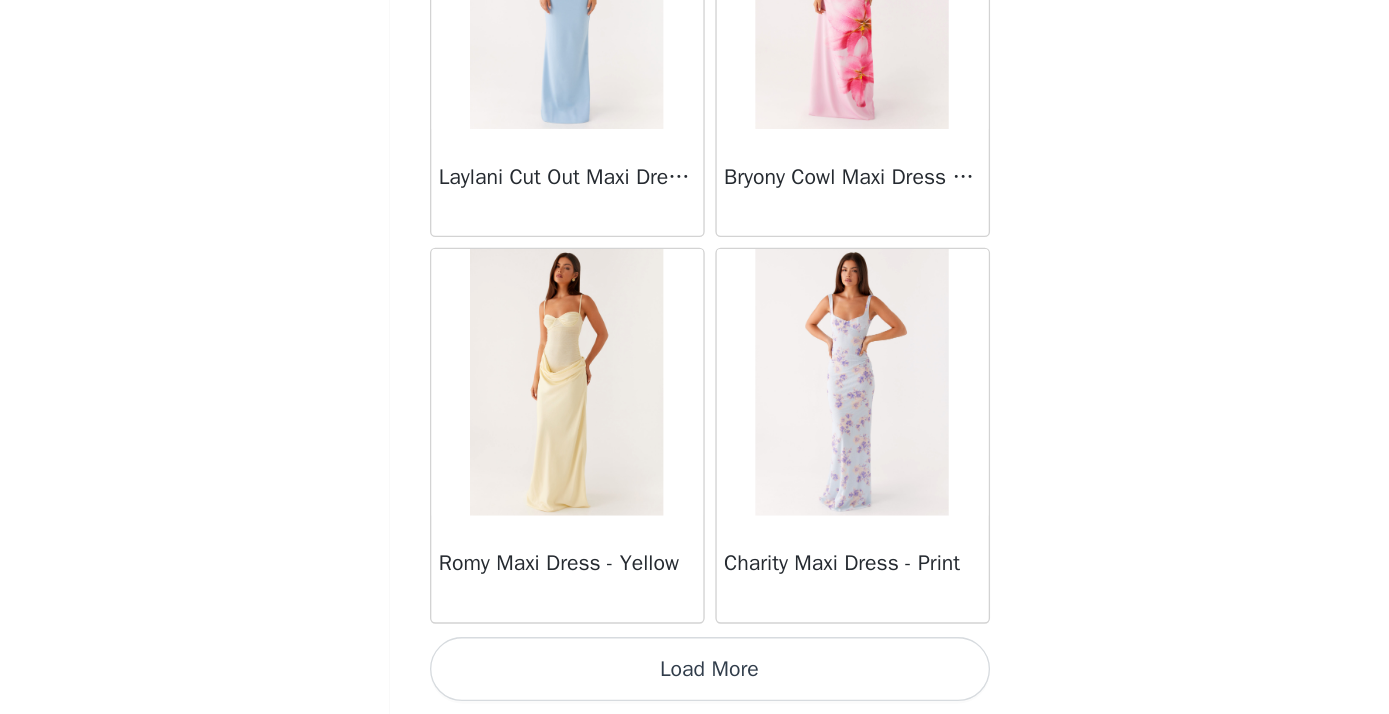 click on "Load More" at bounding box center [695, 680] 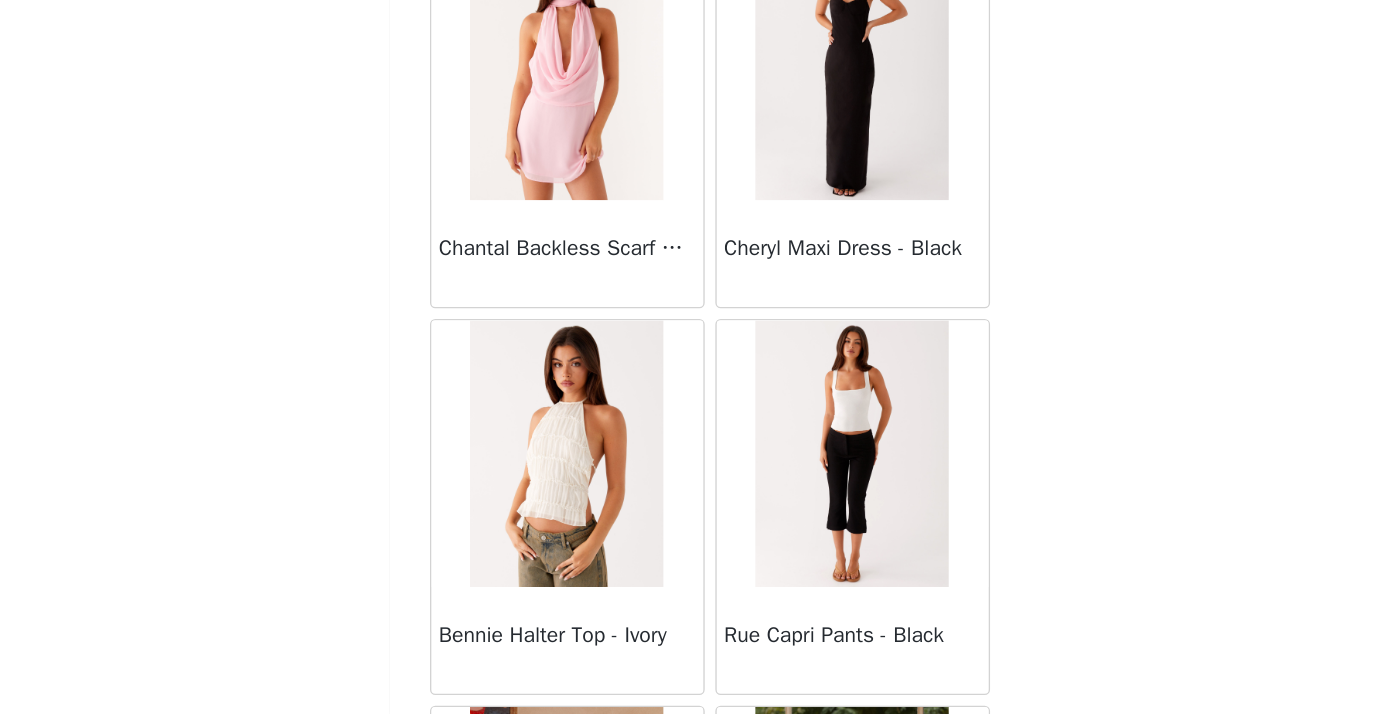 scroll, scrollTop: 7842, scrollLeft: 0, axis: vertical 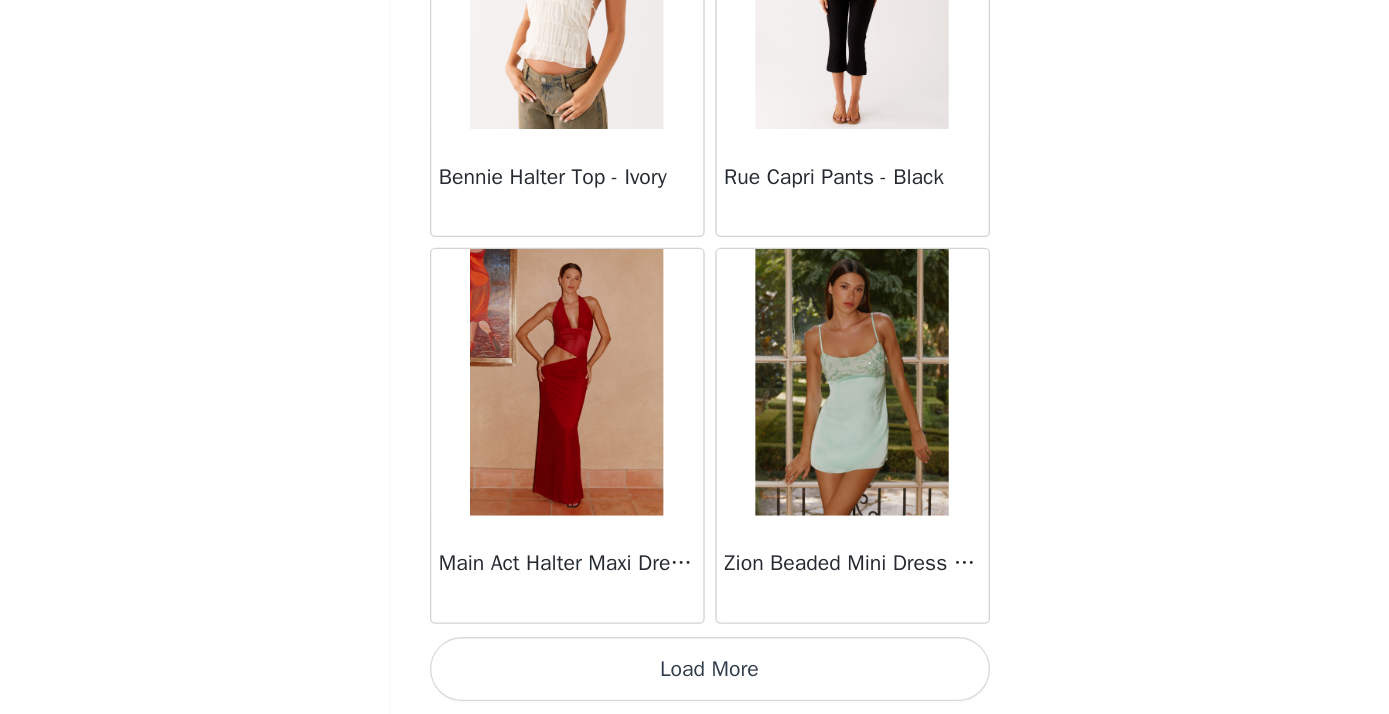 click on "Load More" at bounding box center (695, 680) 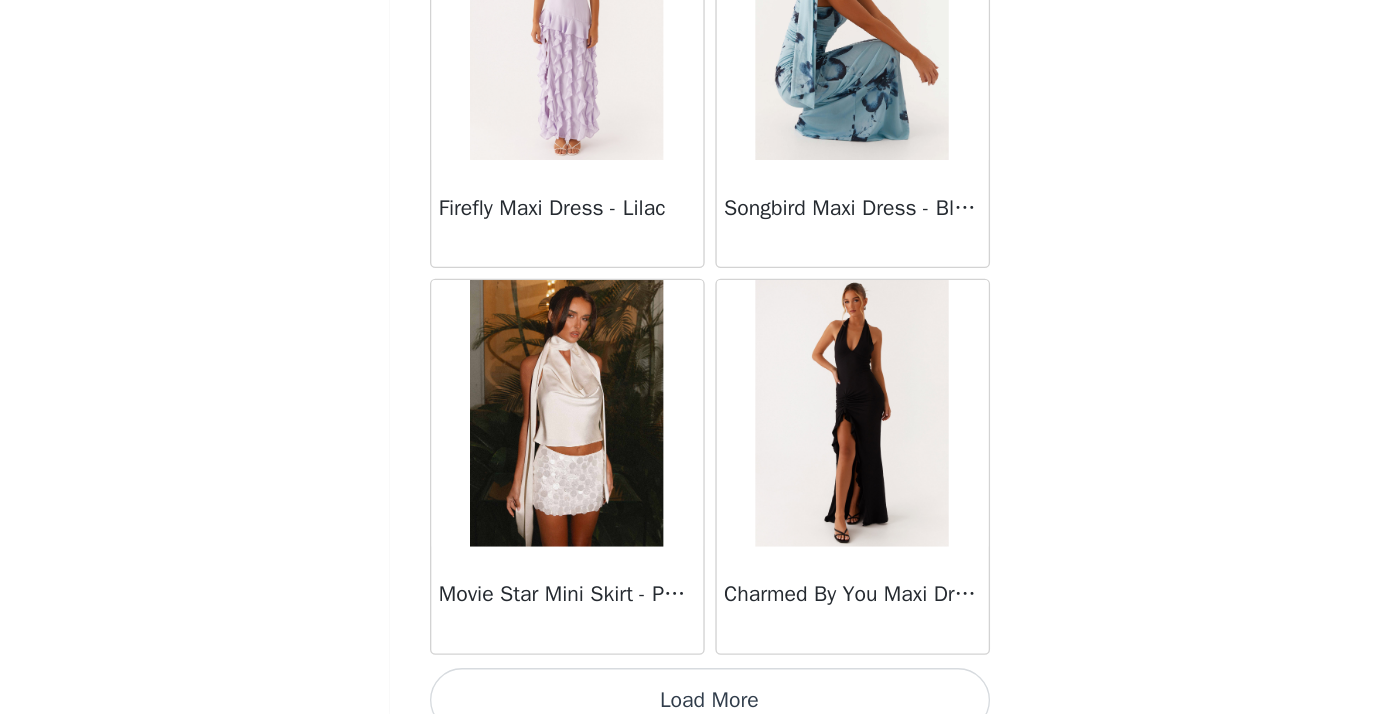 scroll, scrollTop: 11046, scrollLeft: 0, axis: vertical 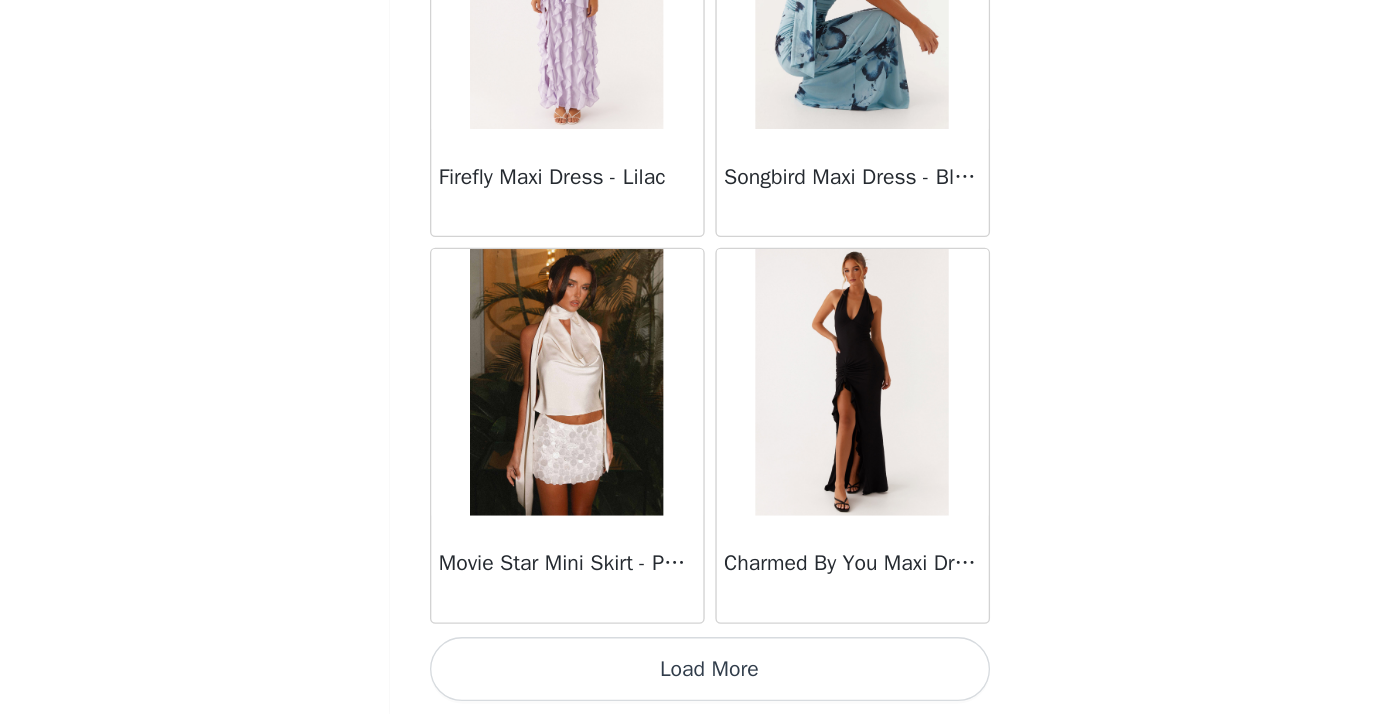 click on "Load More" at bounding box center [695, 680] 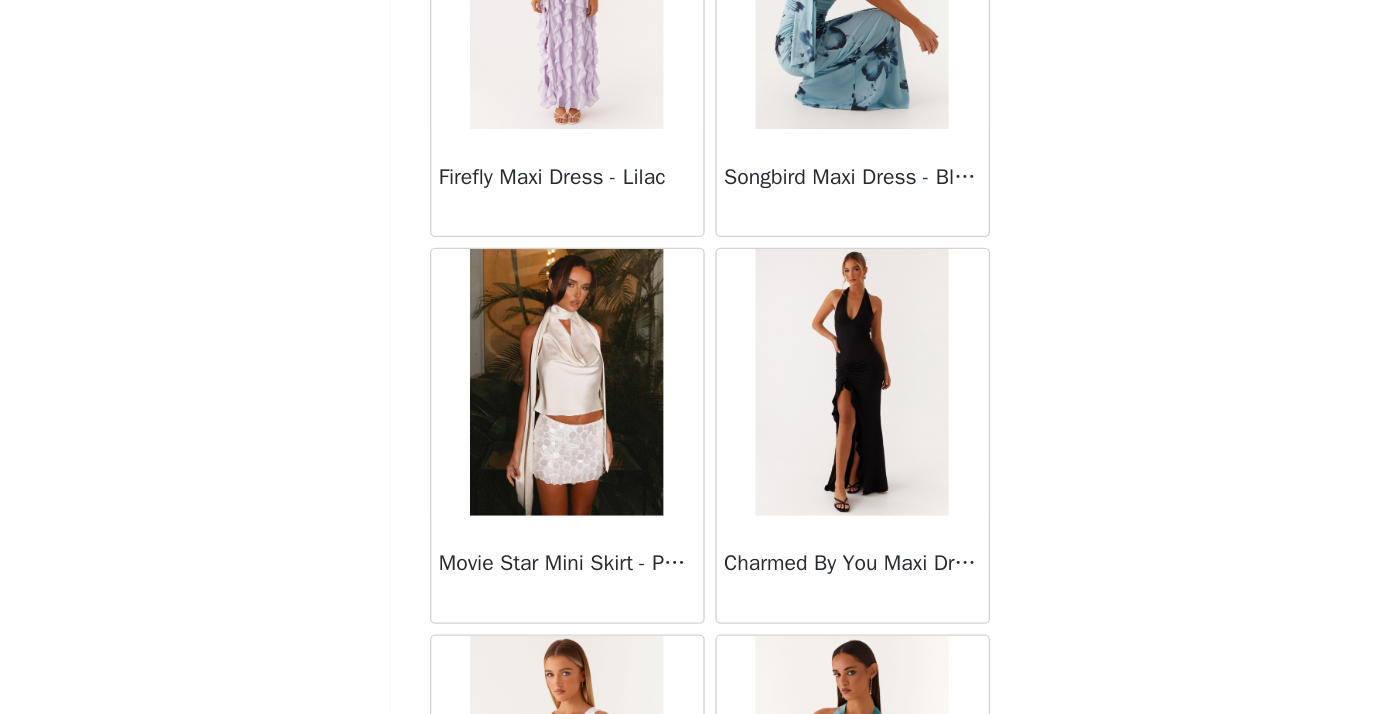 scroll, scrollTop: 164, scrollLeft: 0, axis: vertical 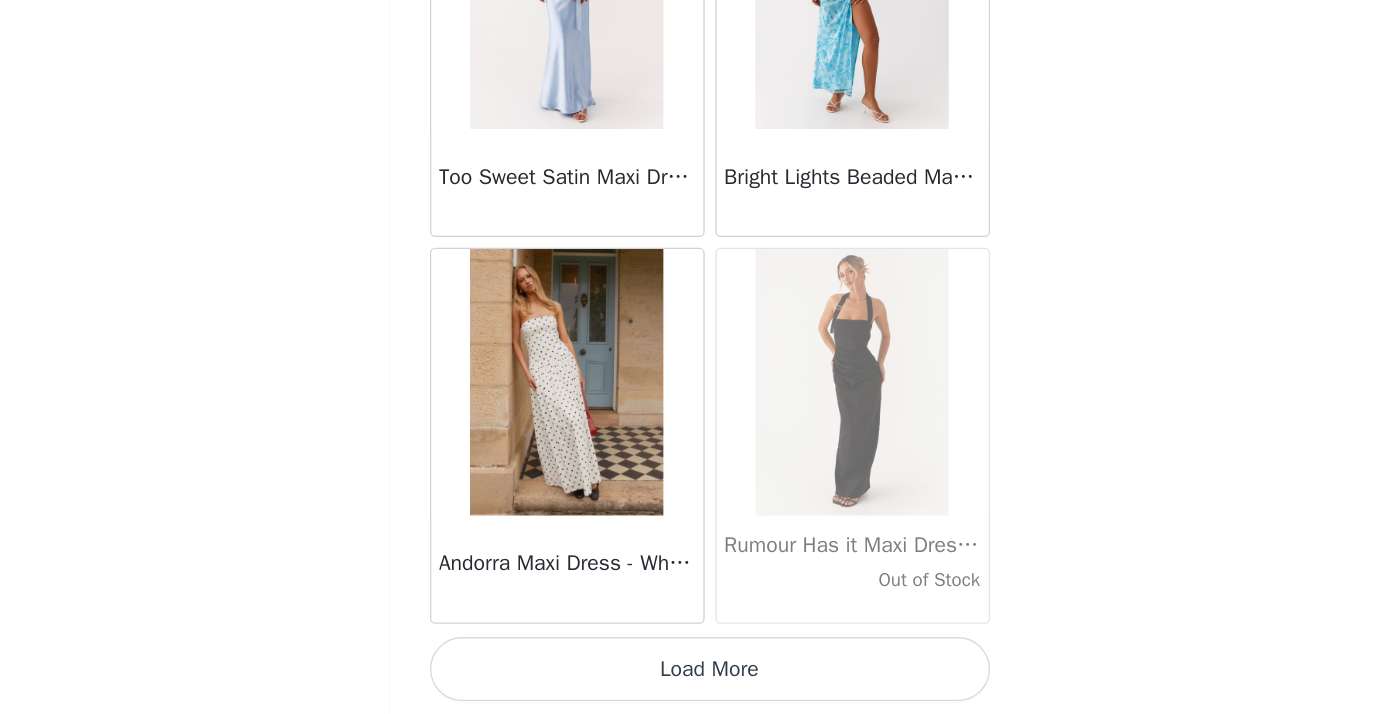 click on "Load More" at bounding box center (695, 680) 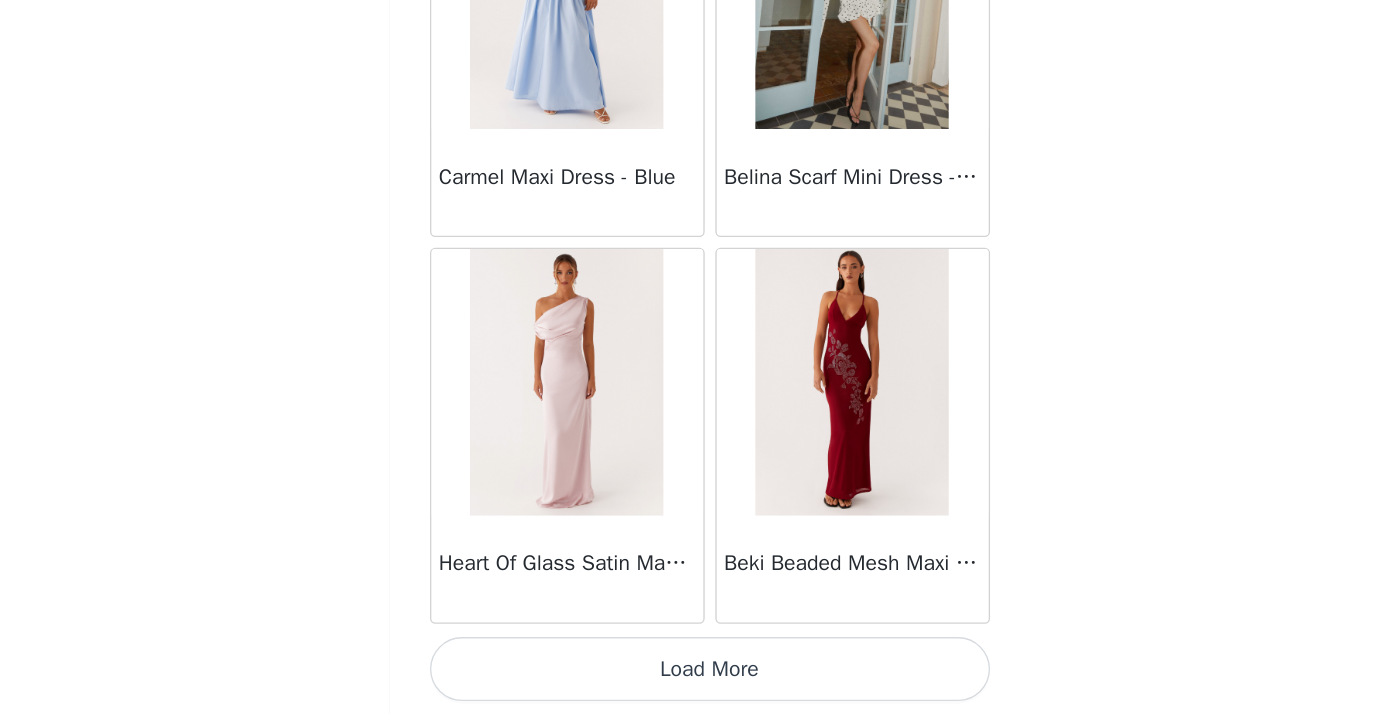 click on "Load More" at bounding box center (695, 680) 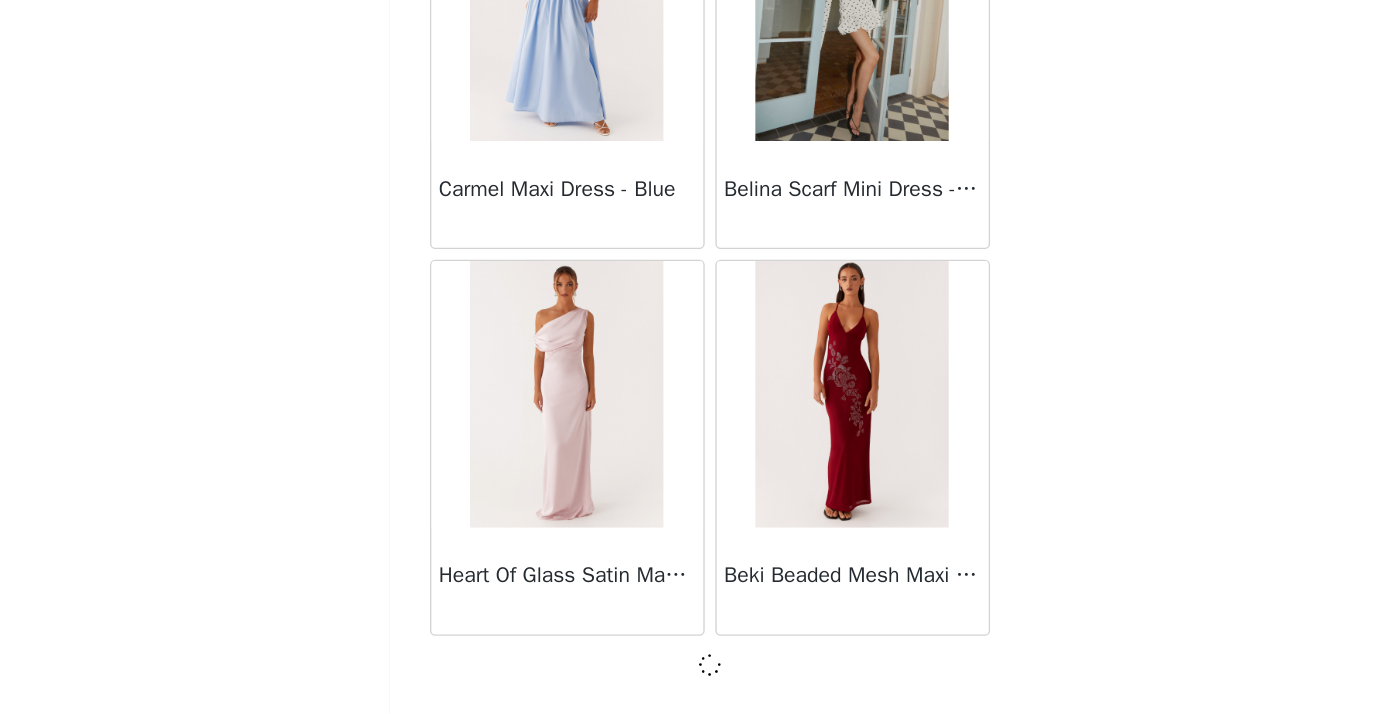 scroll, scrollTop: 16837, scrollLeft: 0, axis: vertical 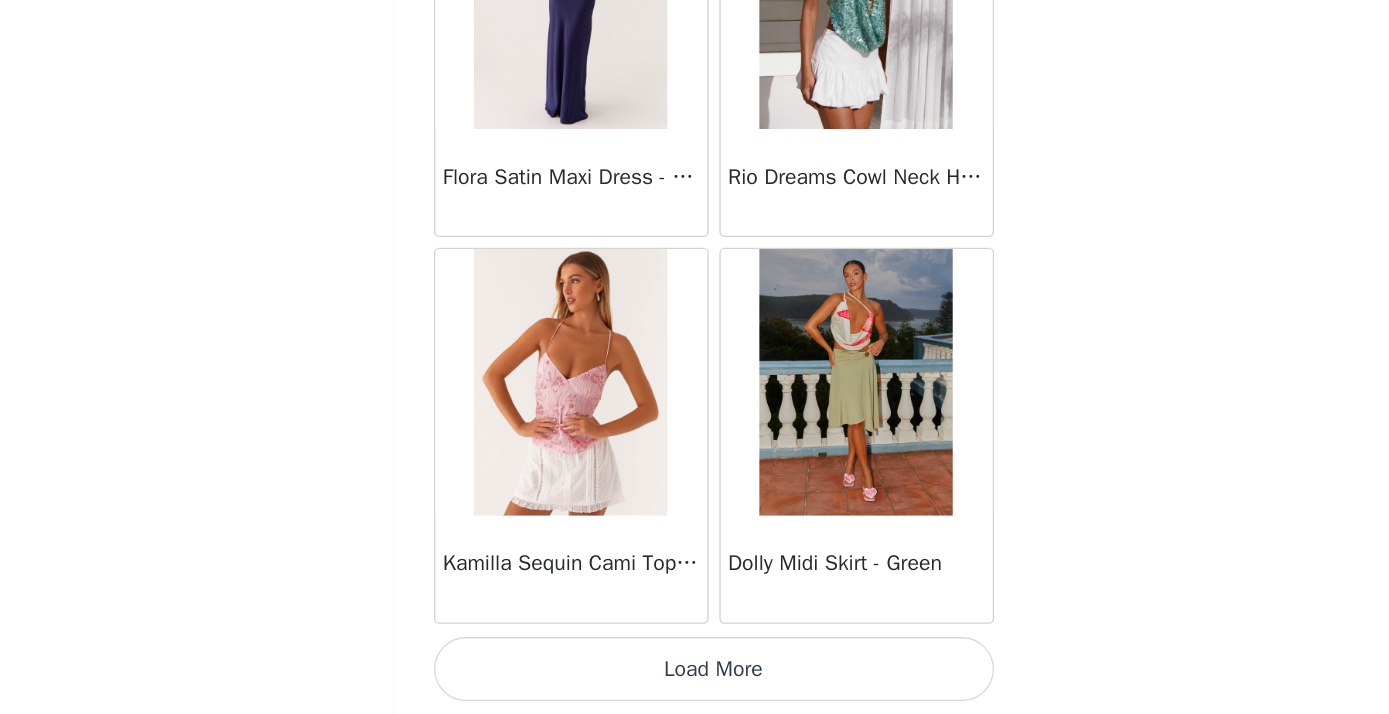 click on "Load More" at bounding box center [695, 680] 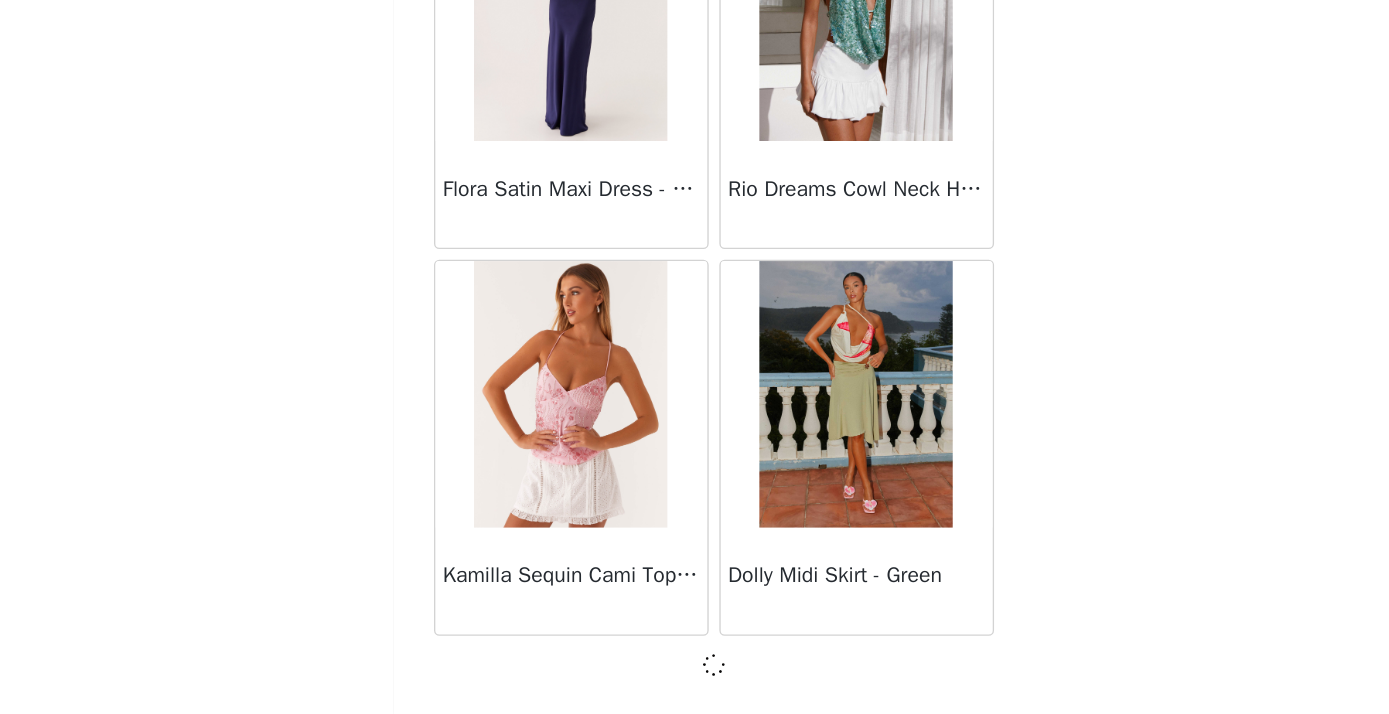 scroll, scrollTop: 19737, scrollLeft: 0, axis: vertical 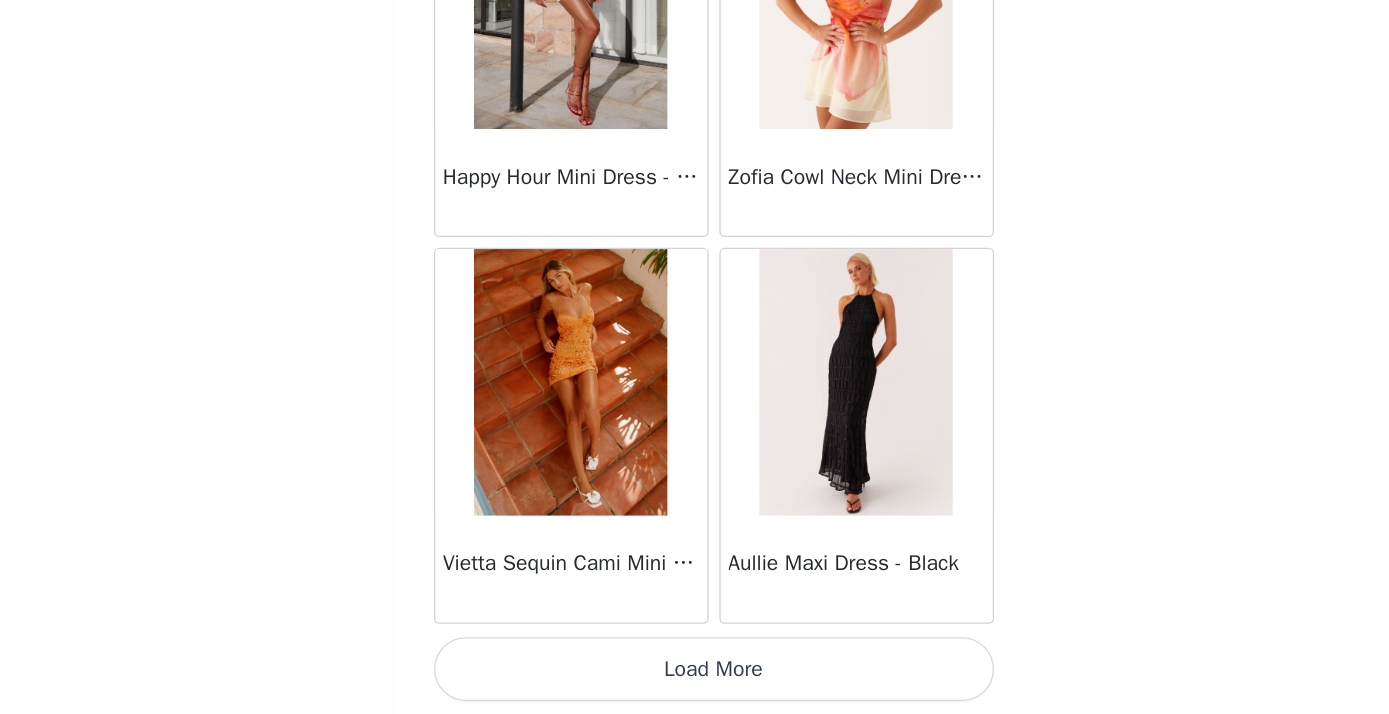 click on "Load More" at bounding box center (695, 680) 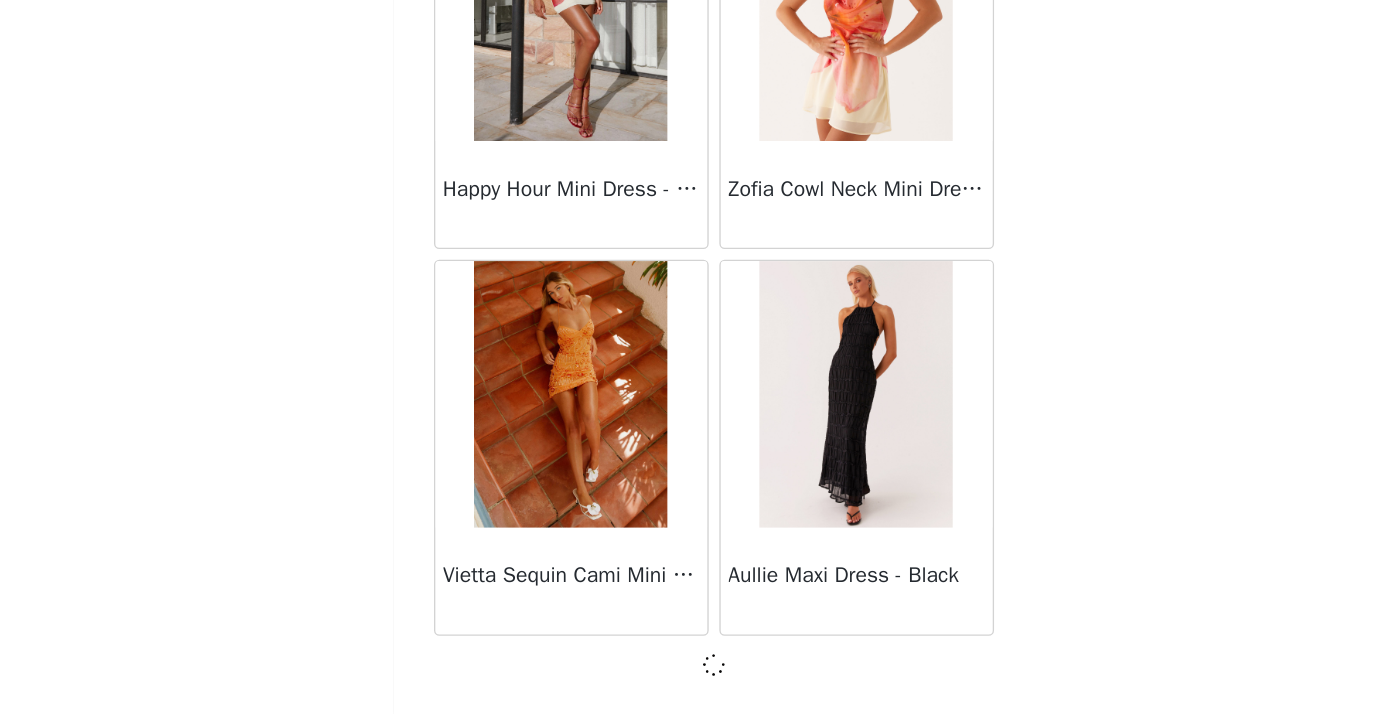 scroll, scrollTop: 22637, scrollLeft: 0, axis: vertical 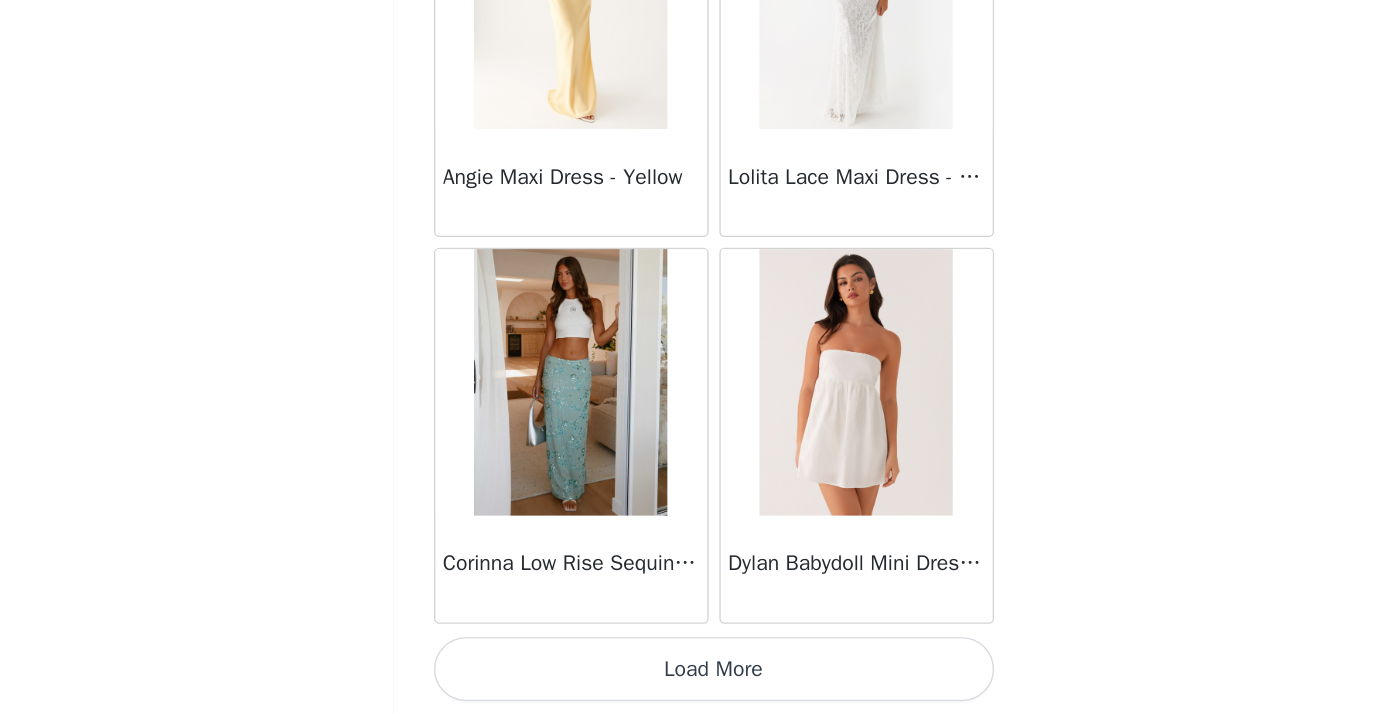 click on "Load More" at bounding box center (695, 680) 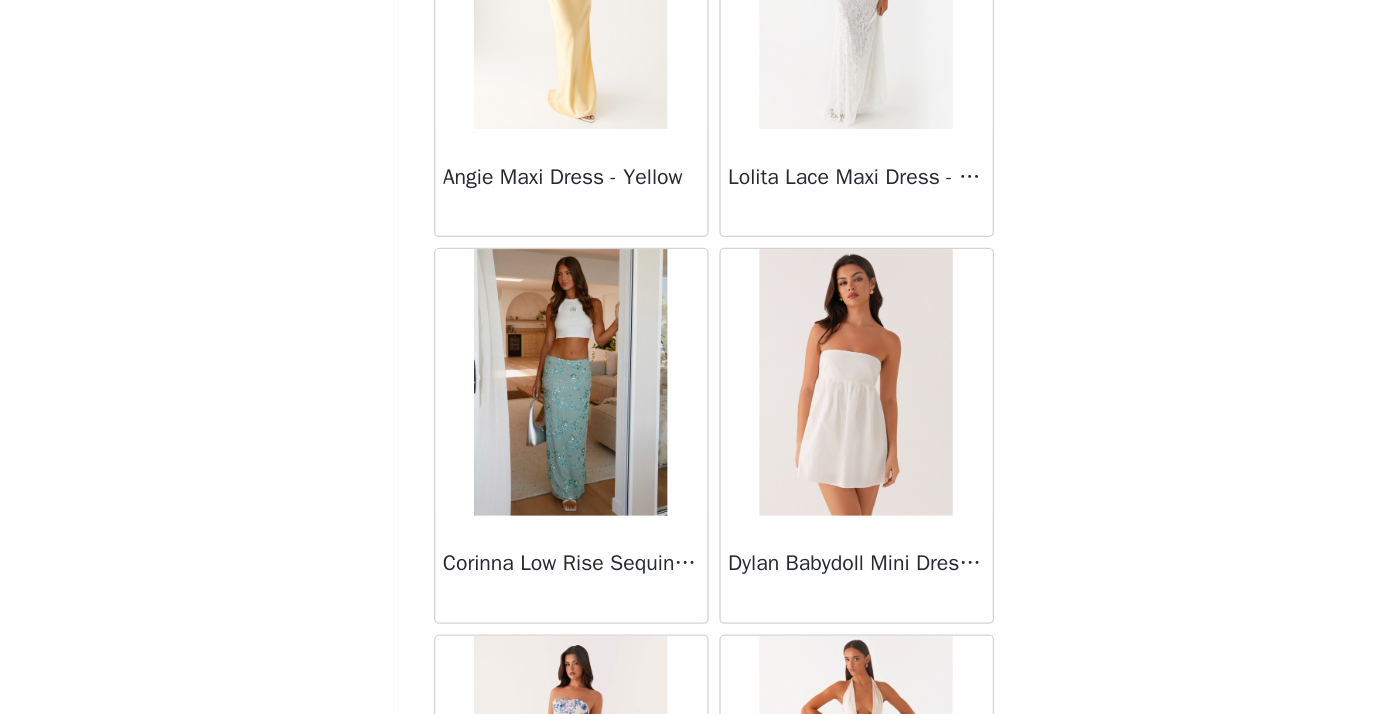 scroll, scrollTop: 25537, scrollLeft: 0, axis: vertical 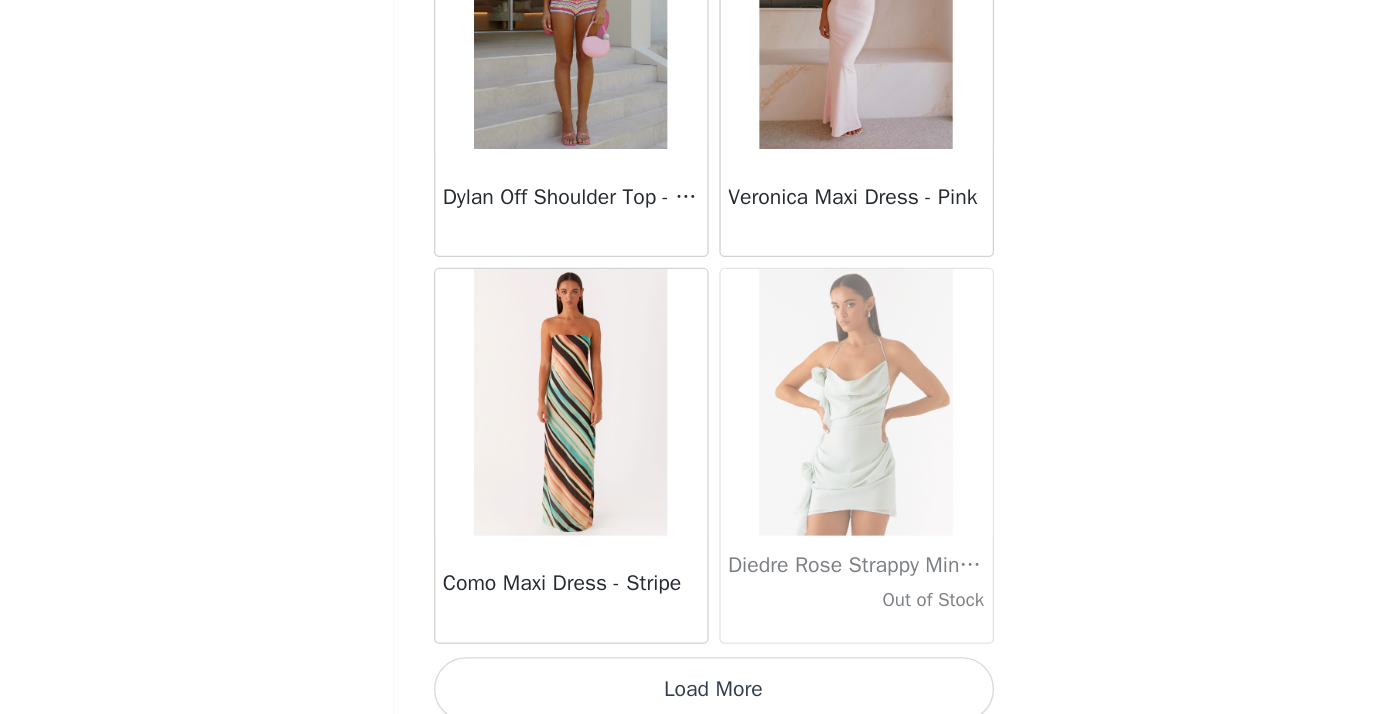click on "Load More" at bounding box center [695, 680] 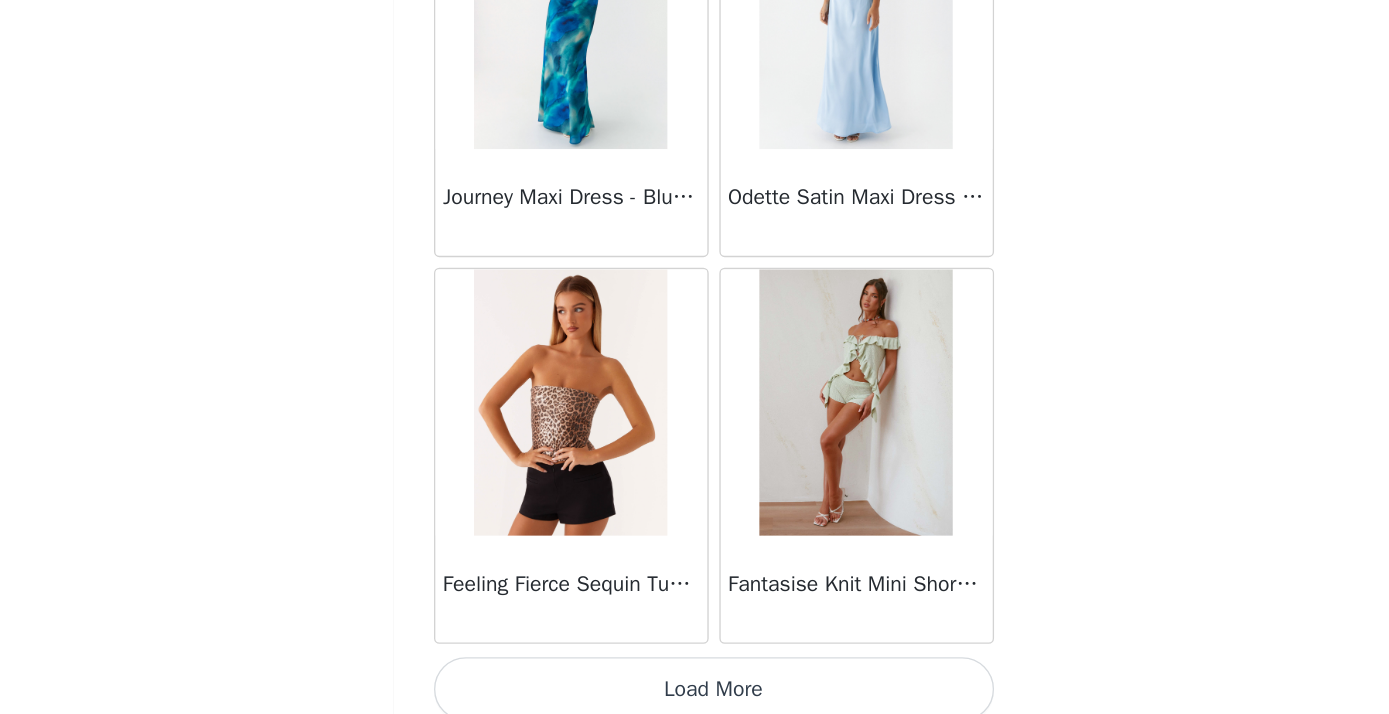 scroll, scrollTop: 31346, scrollLeft: 0, axis: vertical 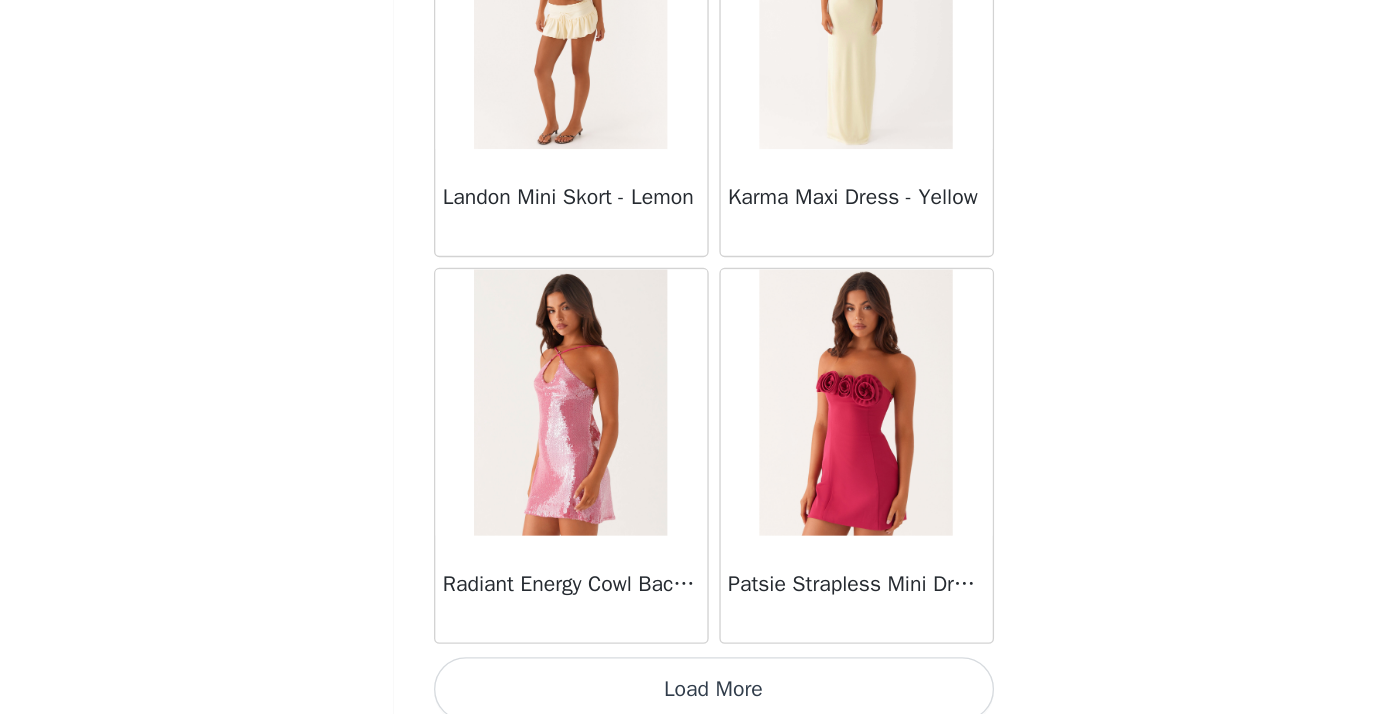click on "Load More" at bounding box center (695, 680) 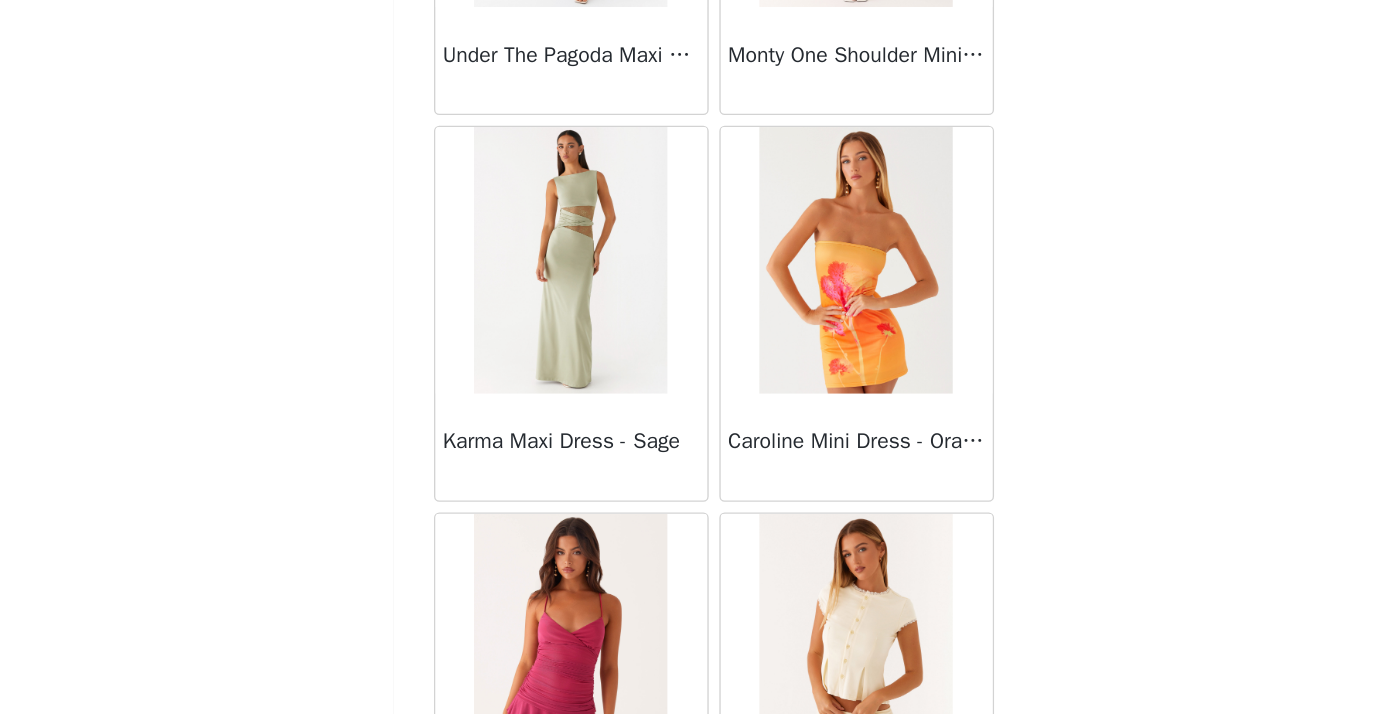 scroll, scrollTop: 36627, scrollLeft: 0, axis: vertical 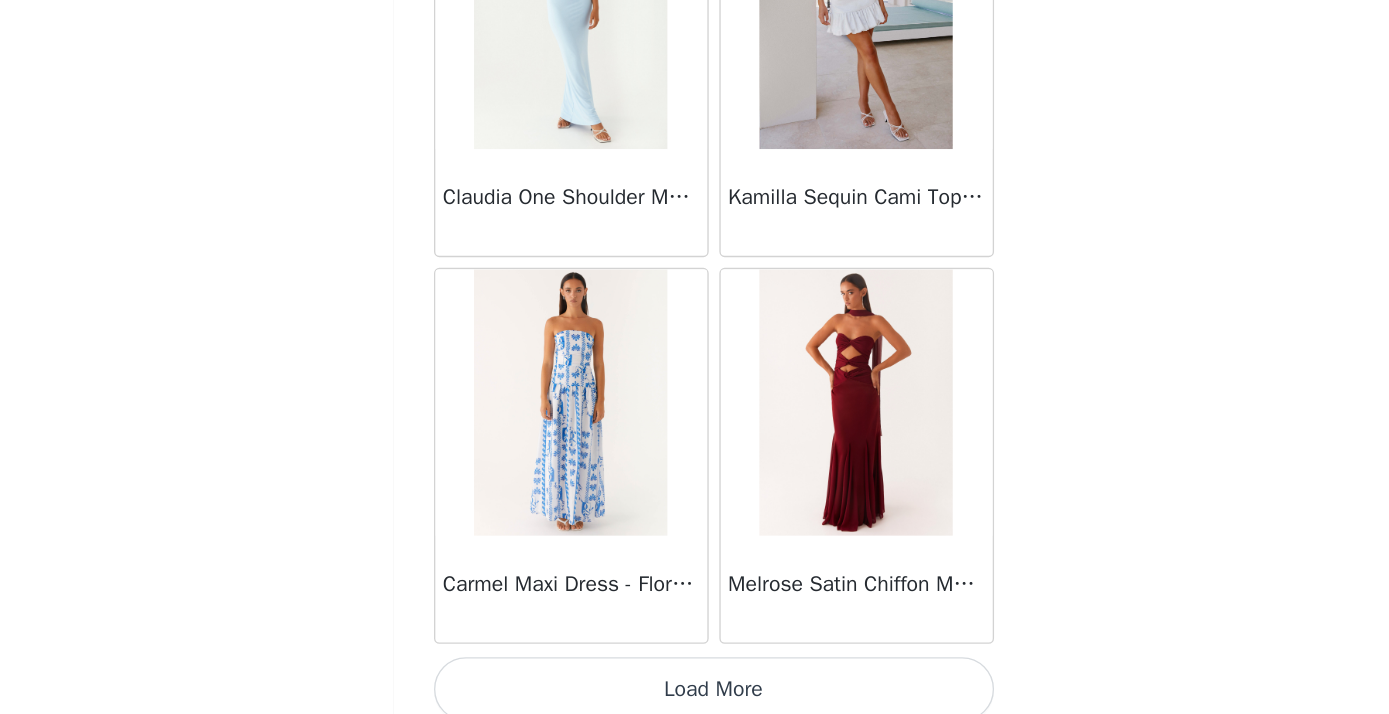 click on "Load More" at bounding box center (695, 680) 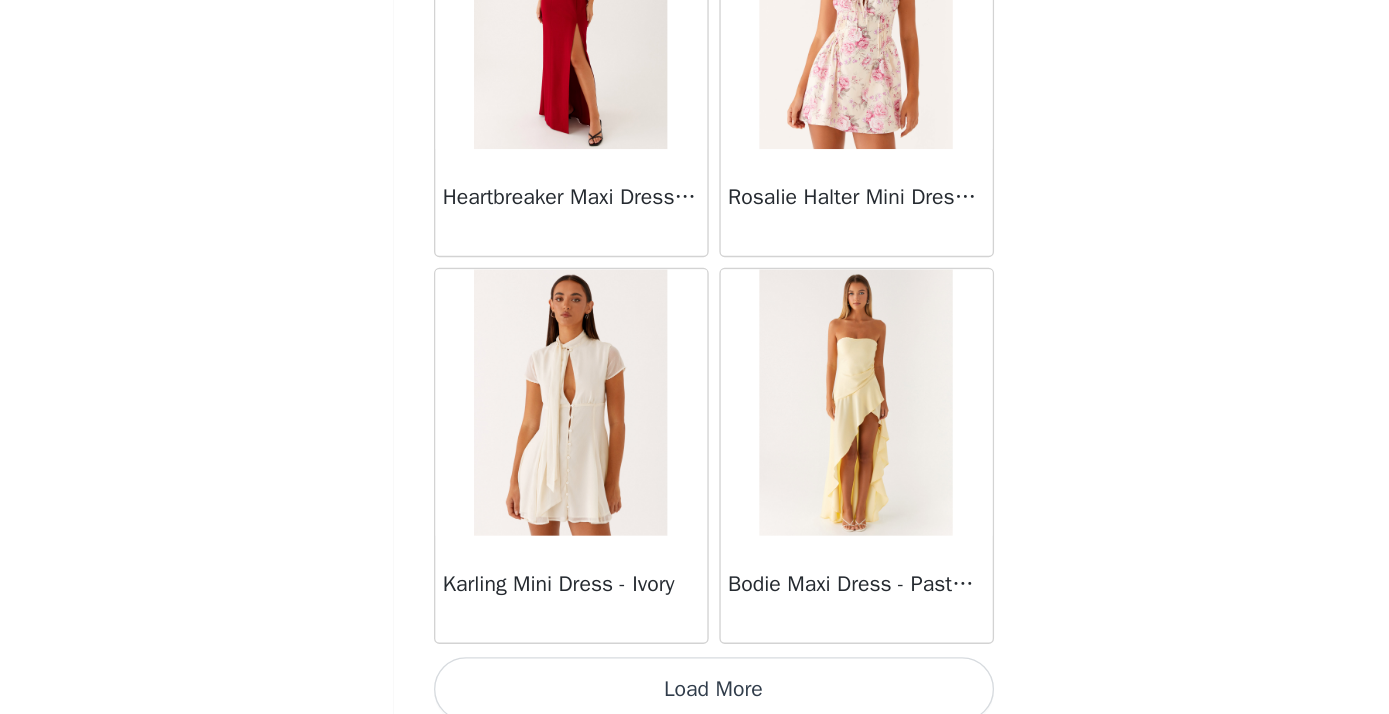 scroll, scrollTop: 40046, scrollLeft: 0, axis: vertical 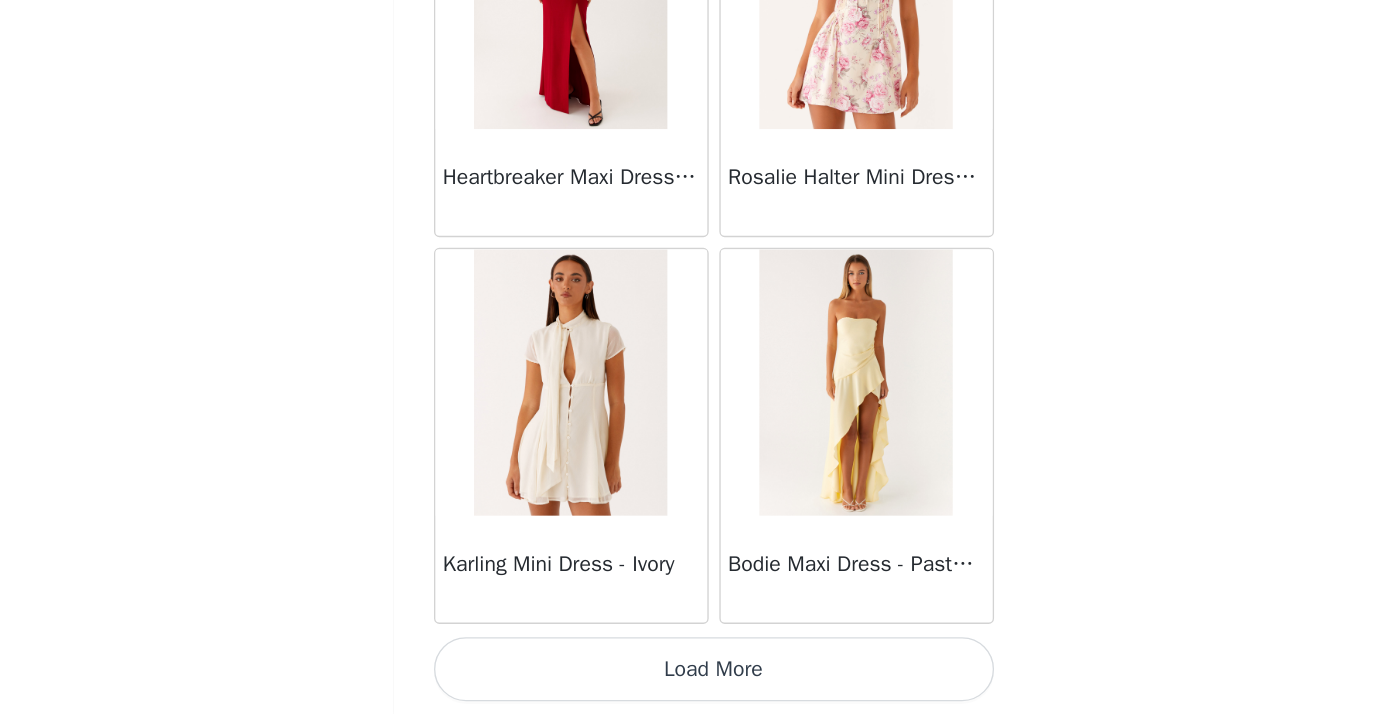 click on "Load More" at bounding box center [695, 680] 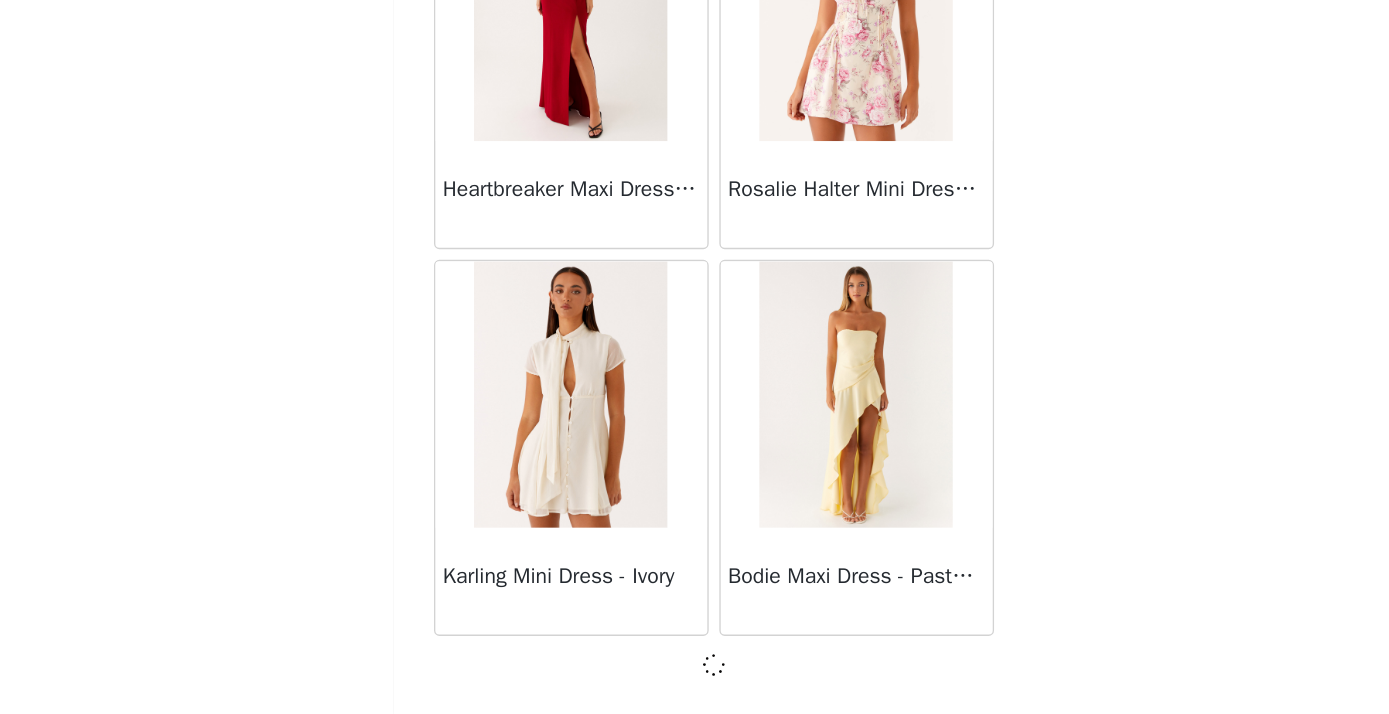 scroll, scrollTop: 40037, scrollLeft: 0, axis: vertical 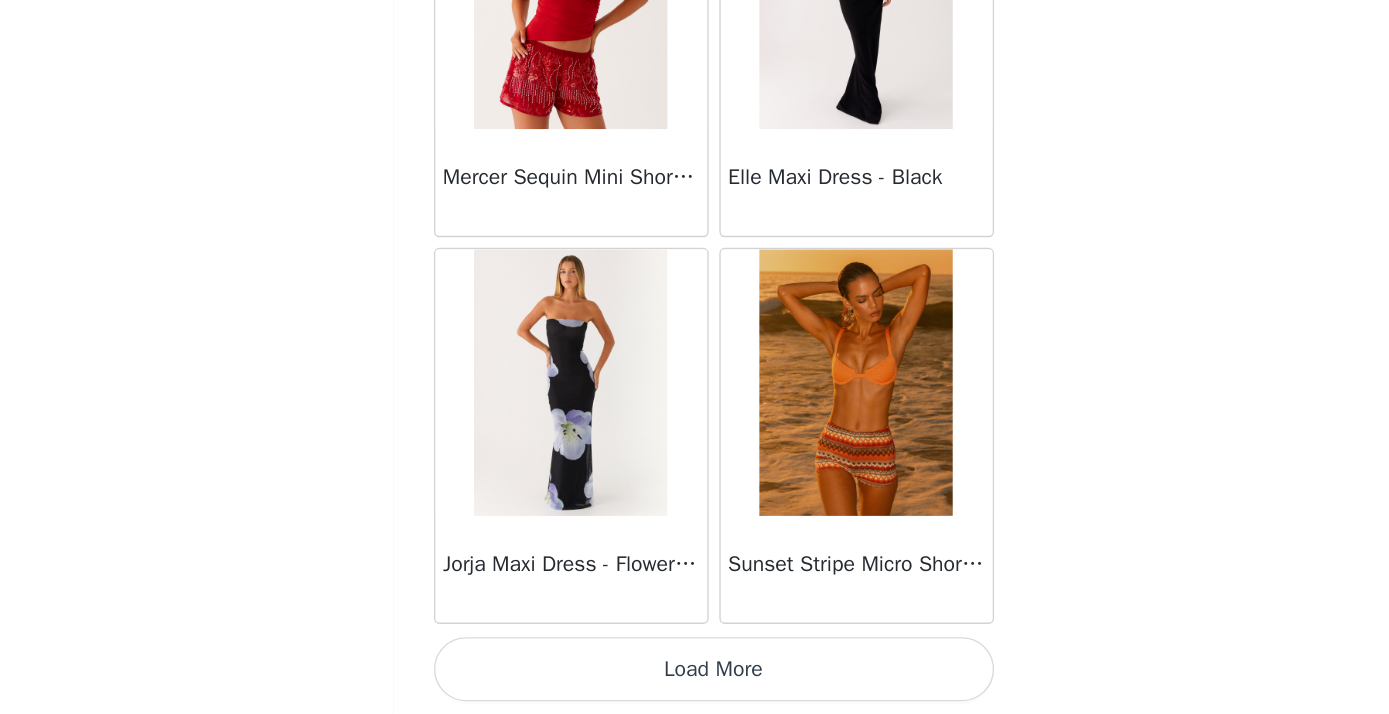 click on "Load More" at bounding box center [695, 680] 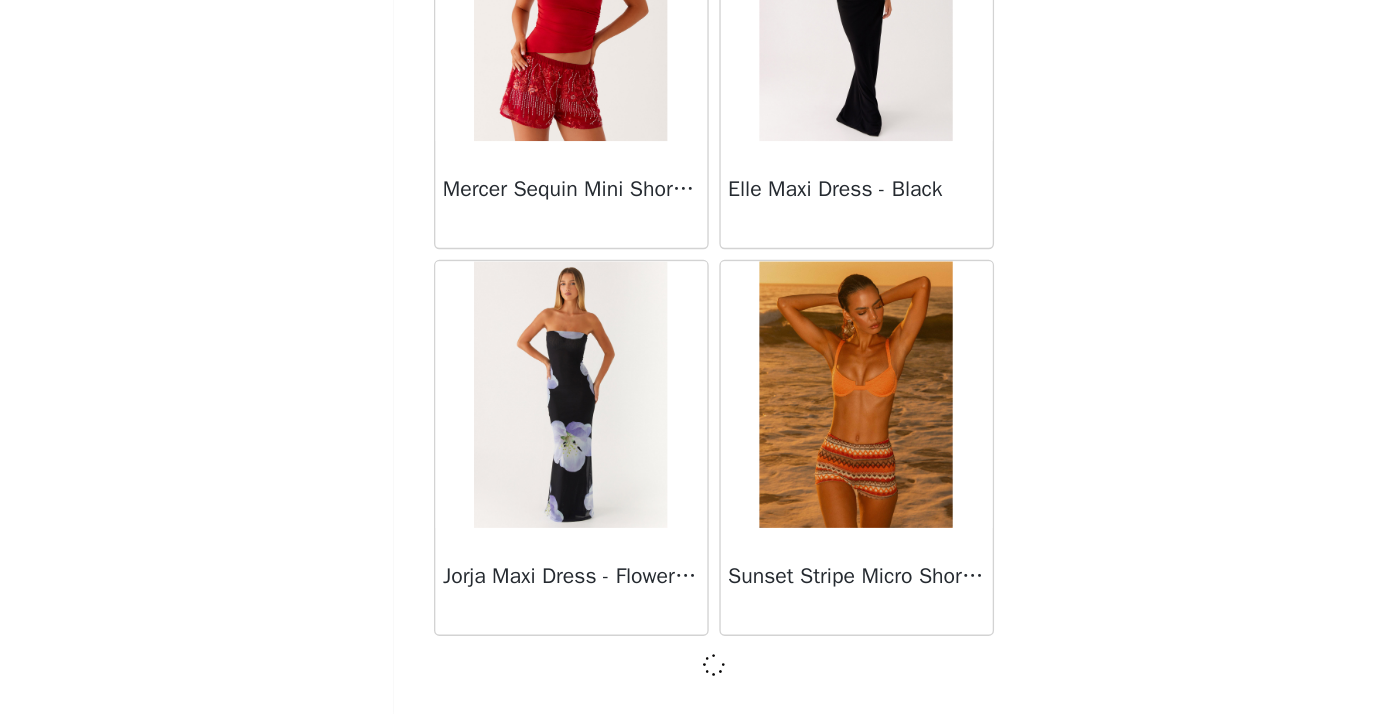 scroll, scrollTop: 42937, scrollLeft: 0, axis: vertical 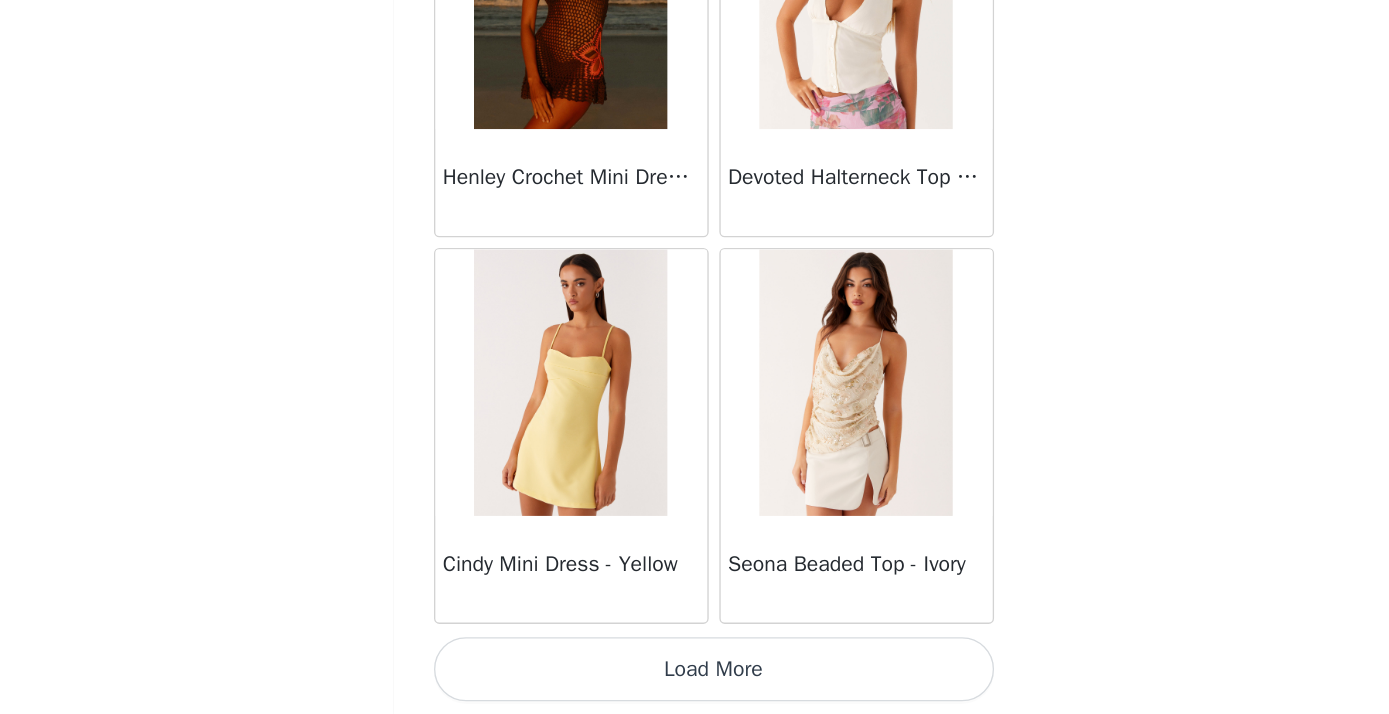 click on "Load More" at bounding box center (695, 680) 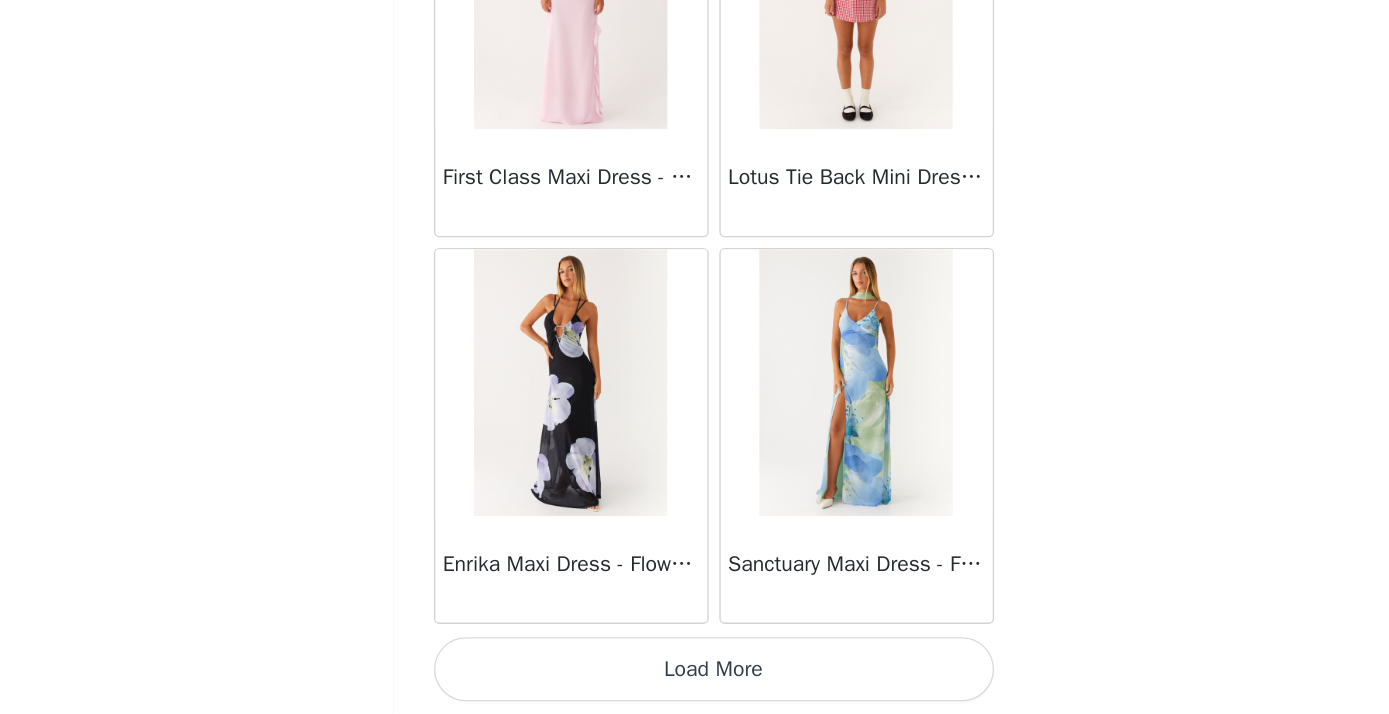 scroll, scrollTop: 48746, scrollLeft: 0, axis: vertical 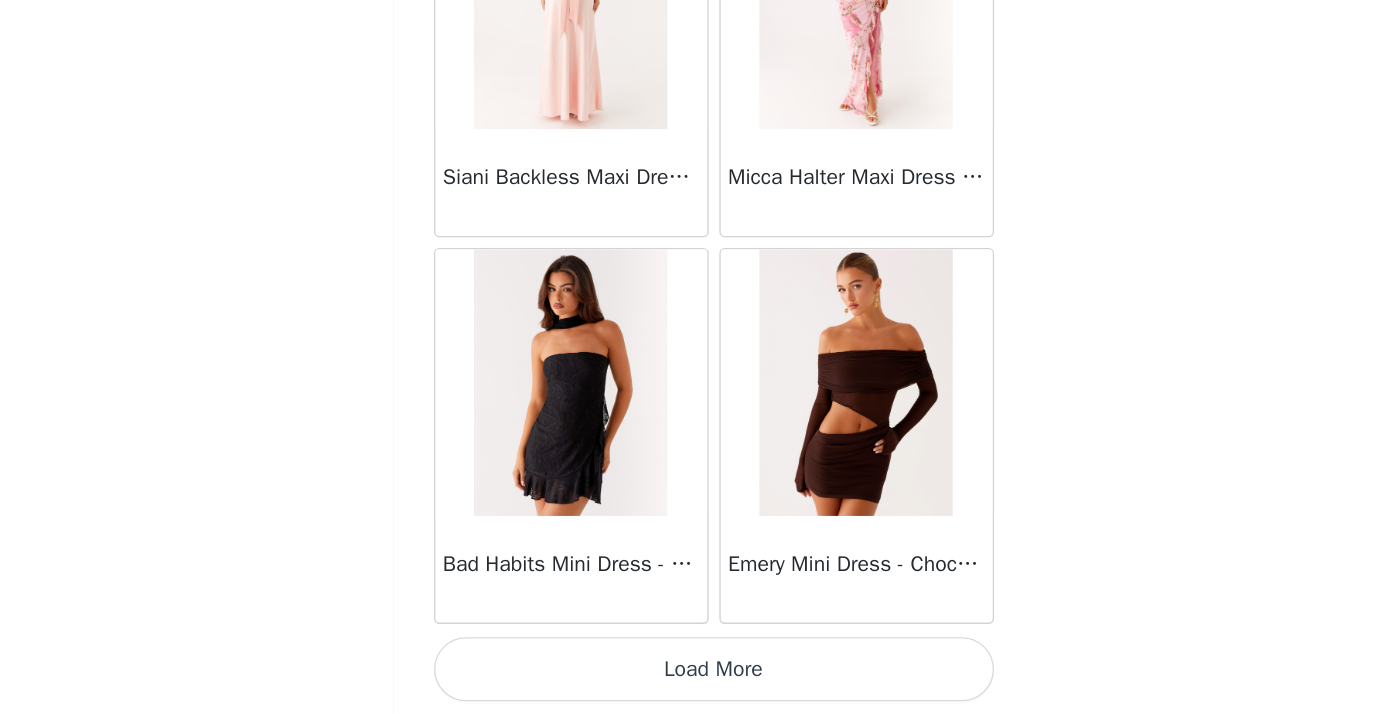 click on "Load More" at bounding box center [695, 680] 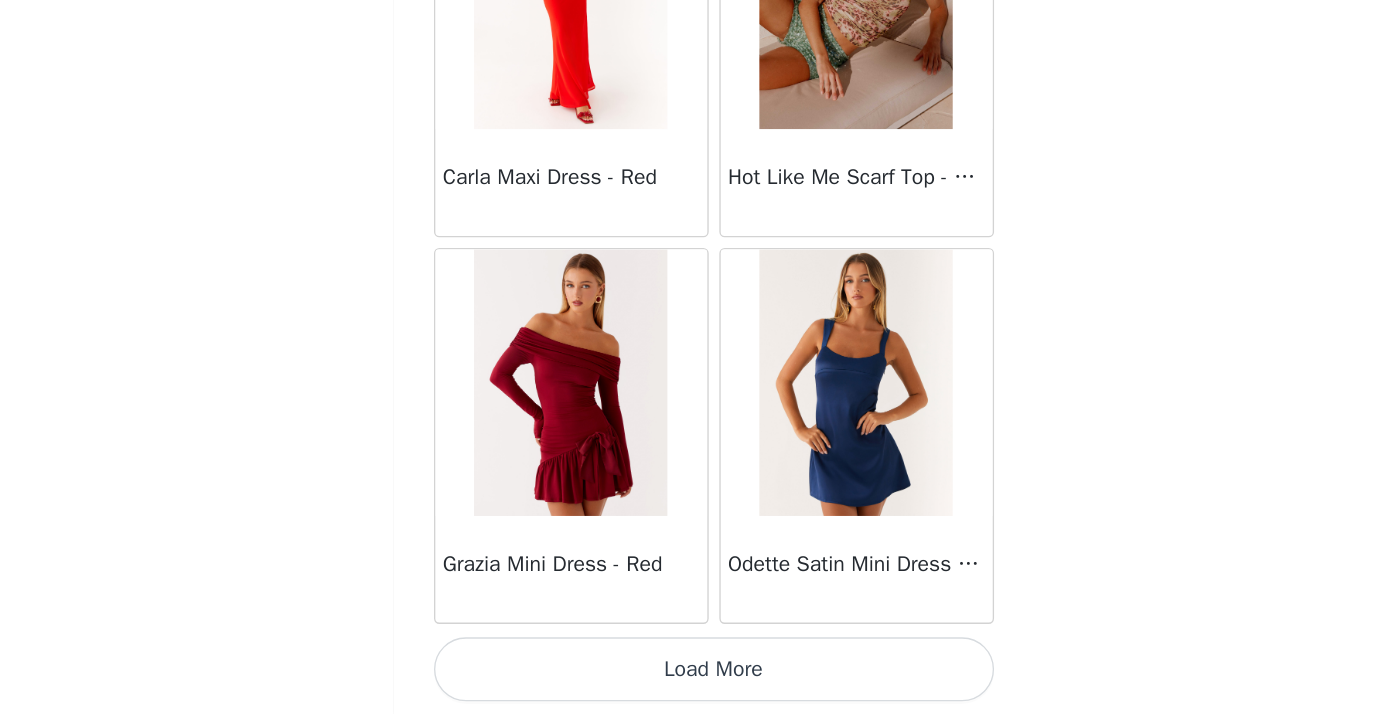 scroll, scrollTop: 54546, scrollLeft: 0, axis: vertical 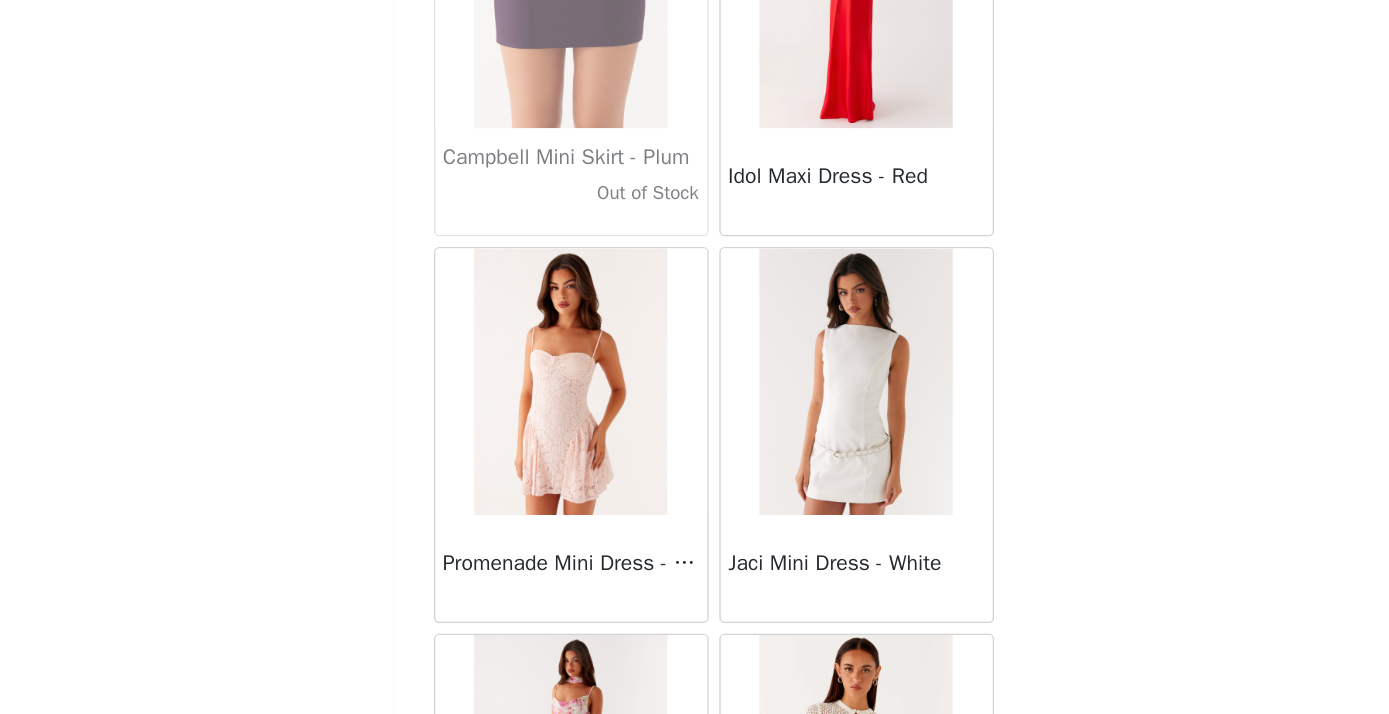 click at bounding box center [587, 464] 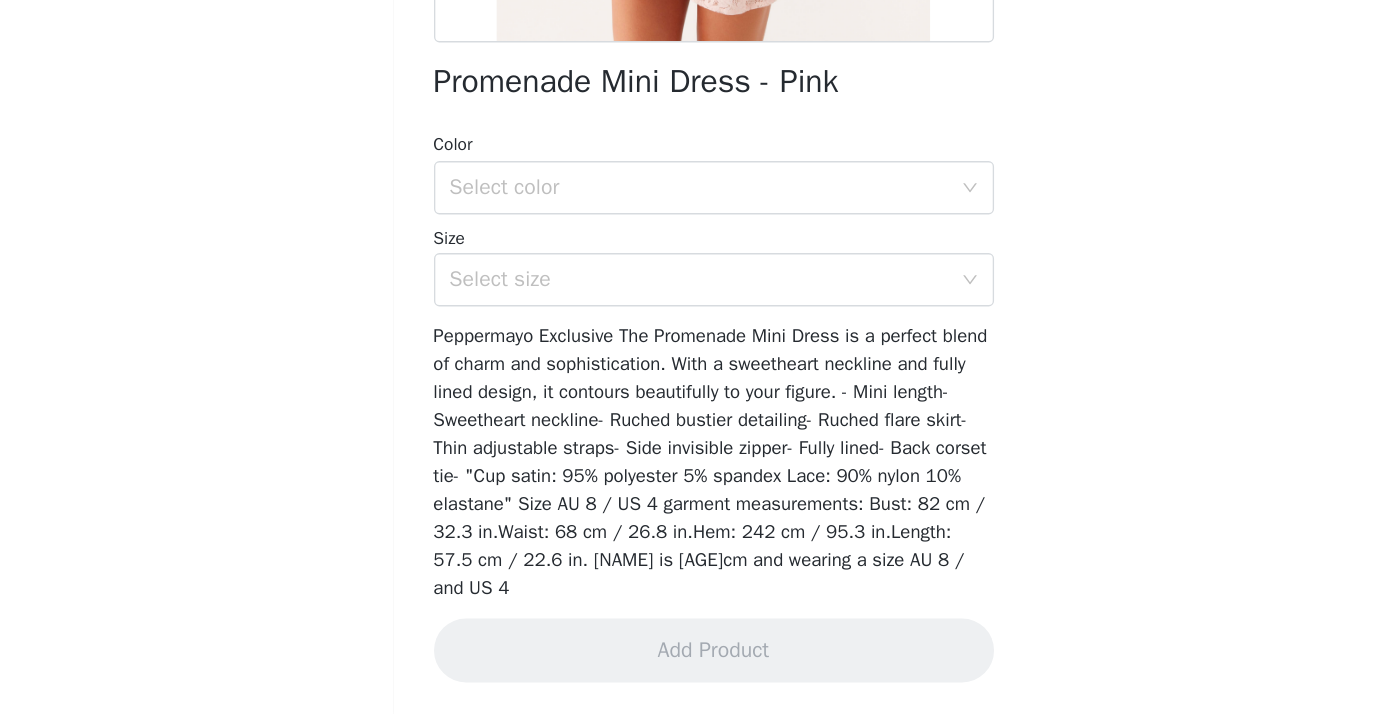 scroll, scrollTop: 339, scrollLeft: 0, axis: vertical 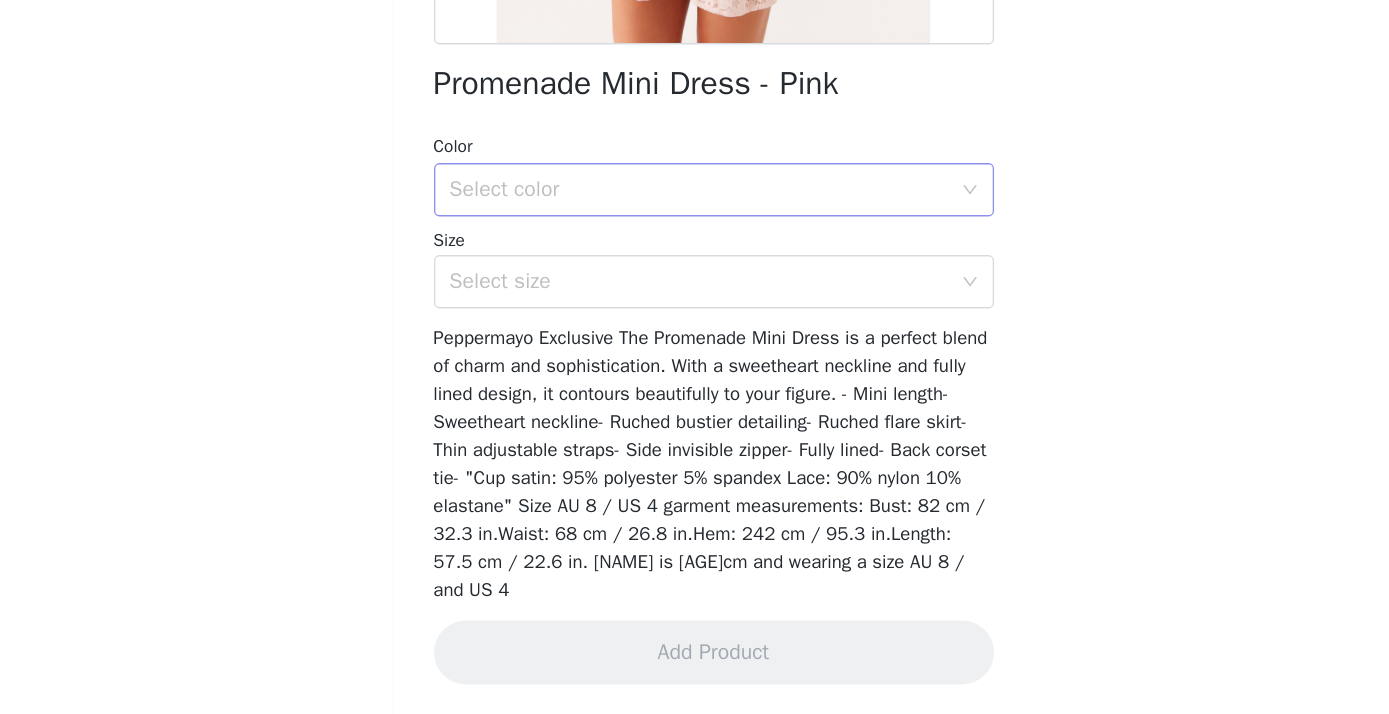 click on "Select color" at bounding box center [688, 320] 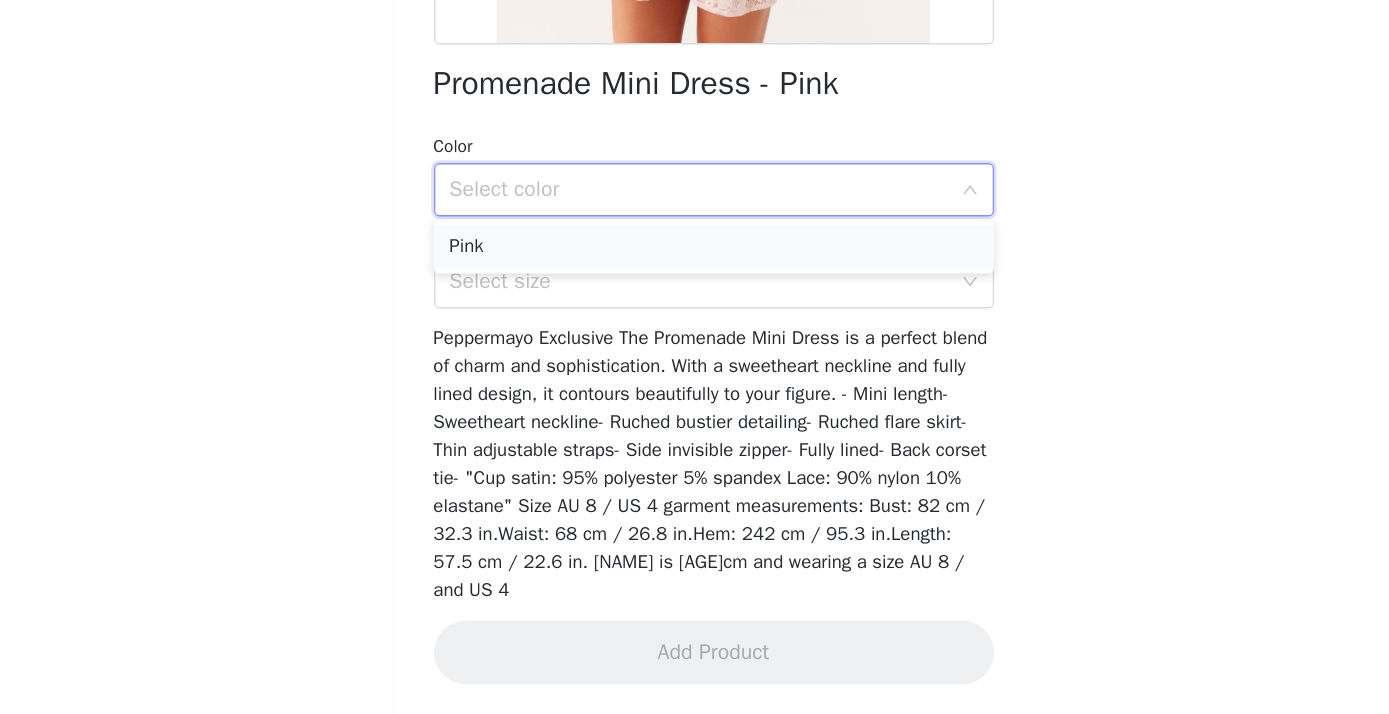 click on "Pink" at bounding box center (695, 363) 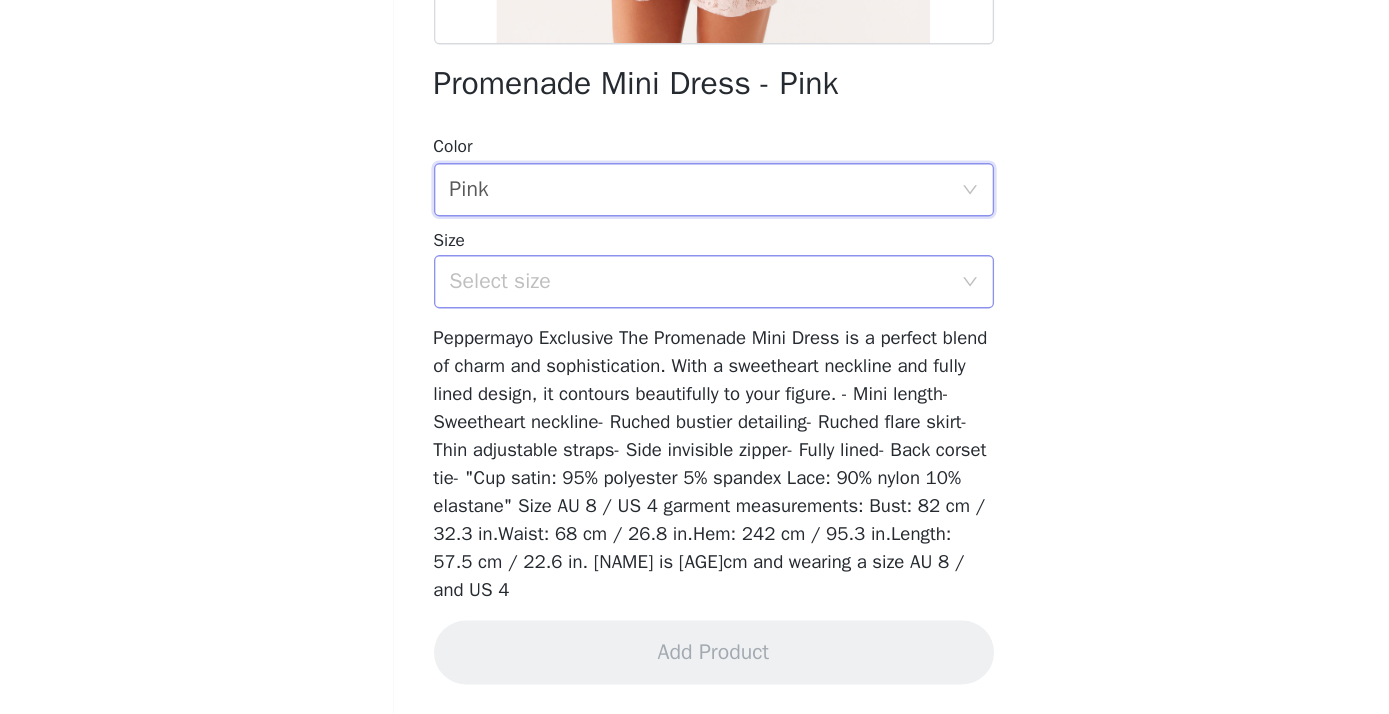click on "Select size" at bounding box center (684, 389) 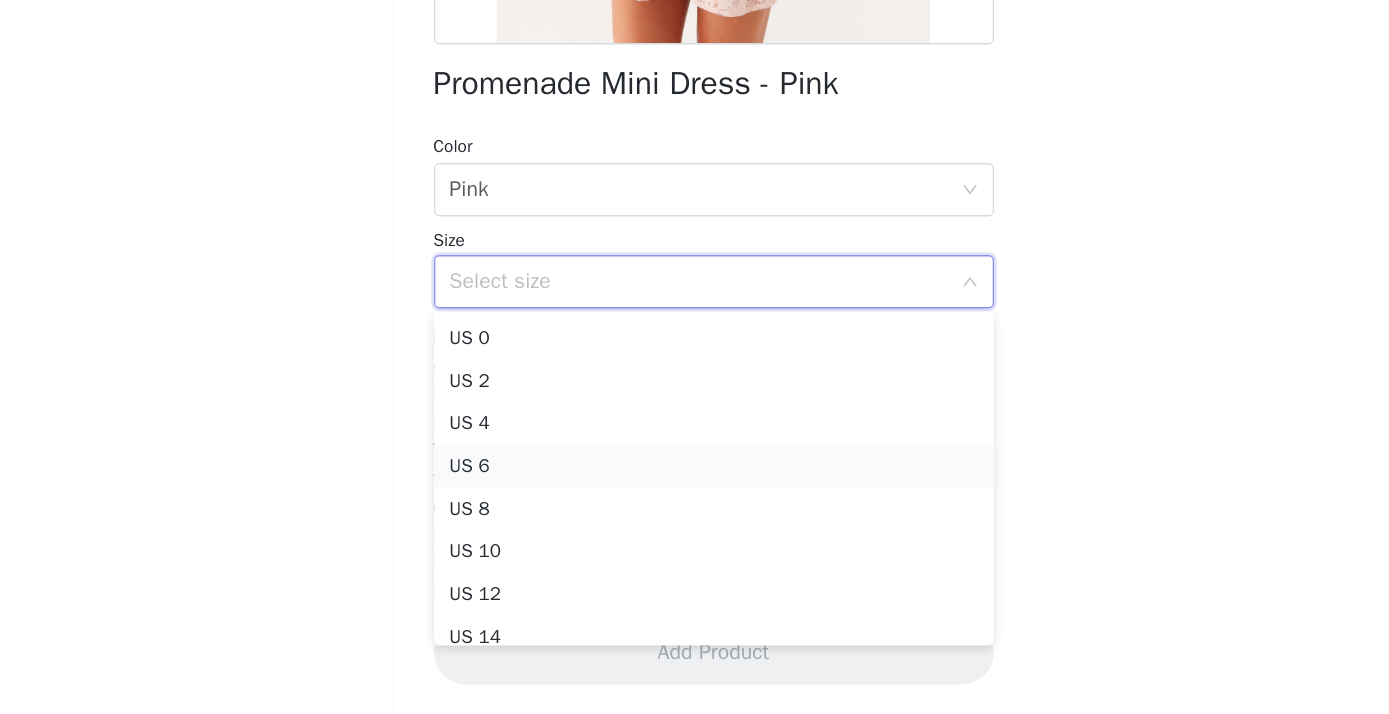 click on "US 6" at bounding box center (695, 528) 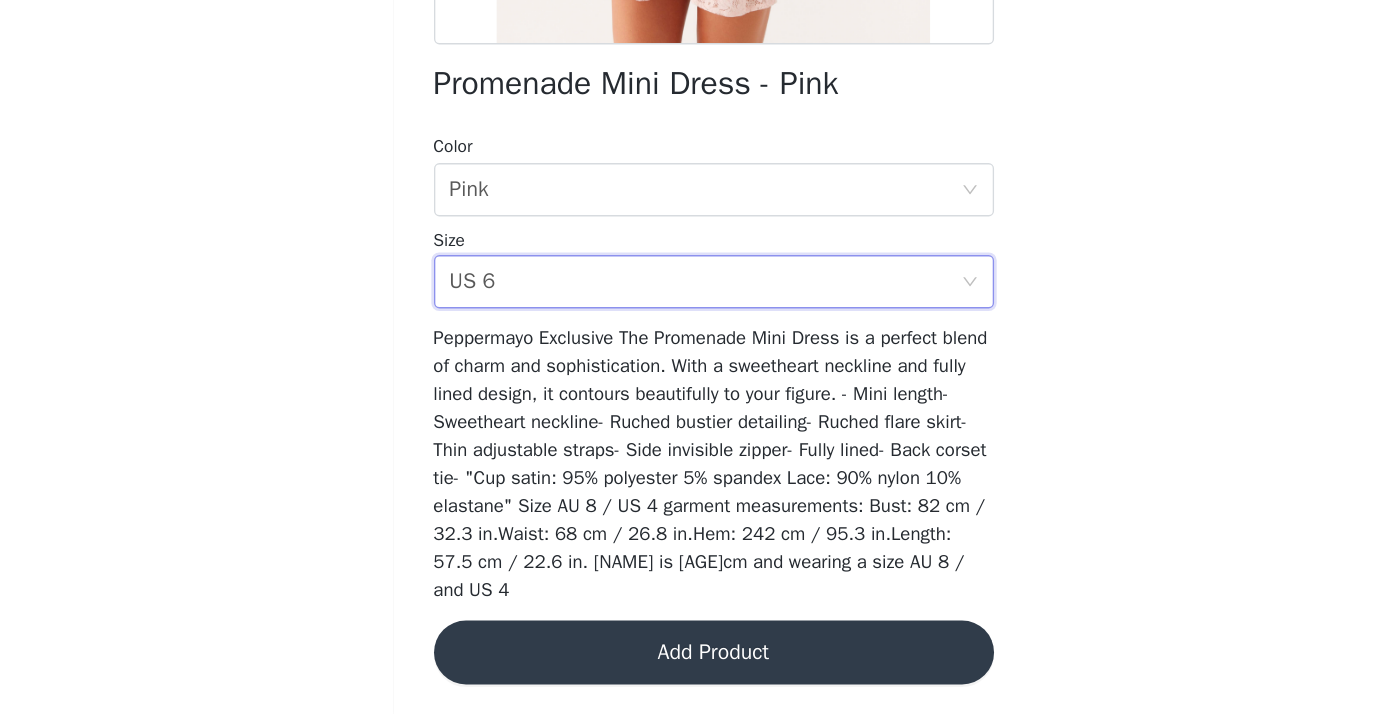 click on "Add Product" at bounding box center [695, 667] 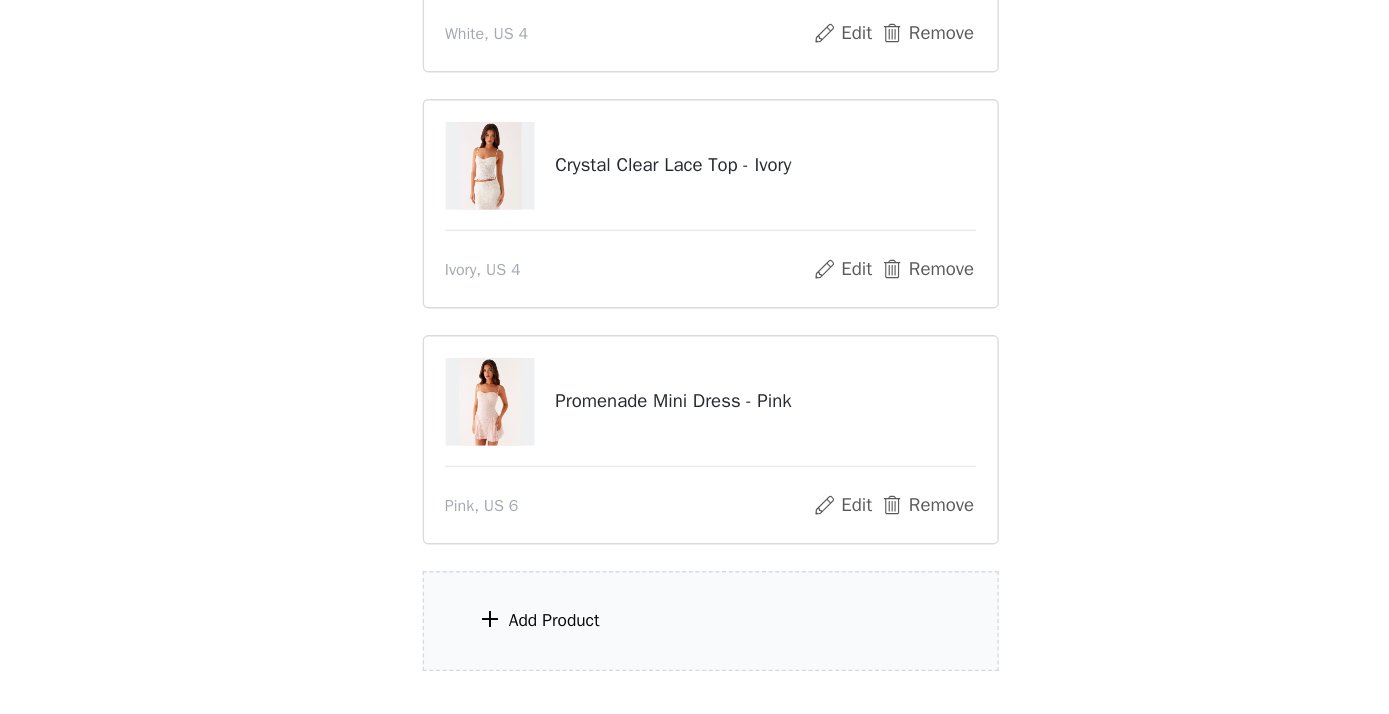 scroll, scrollTop: 328, scrollLeft: 0, axis: vertical 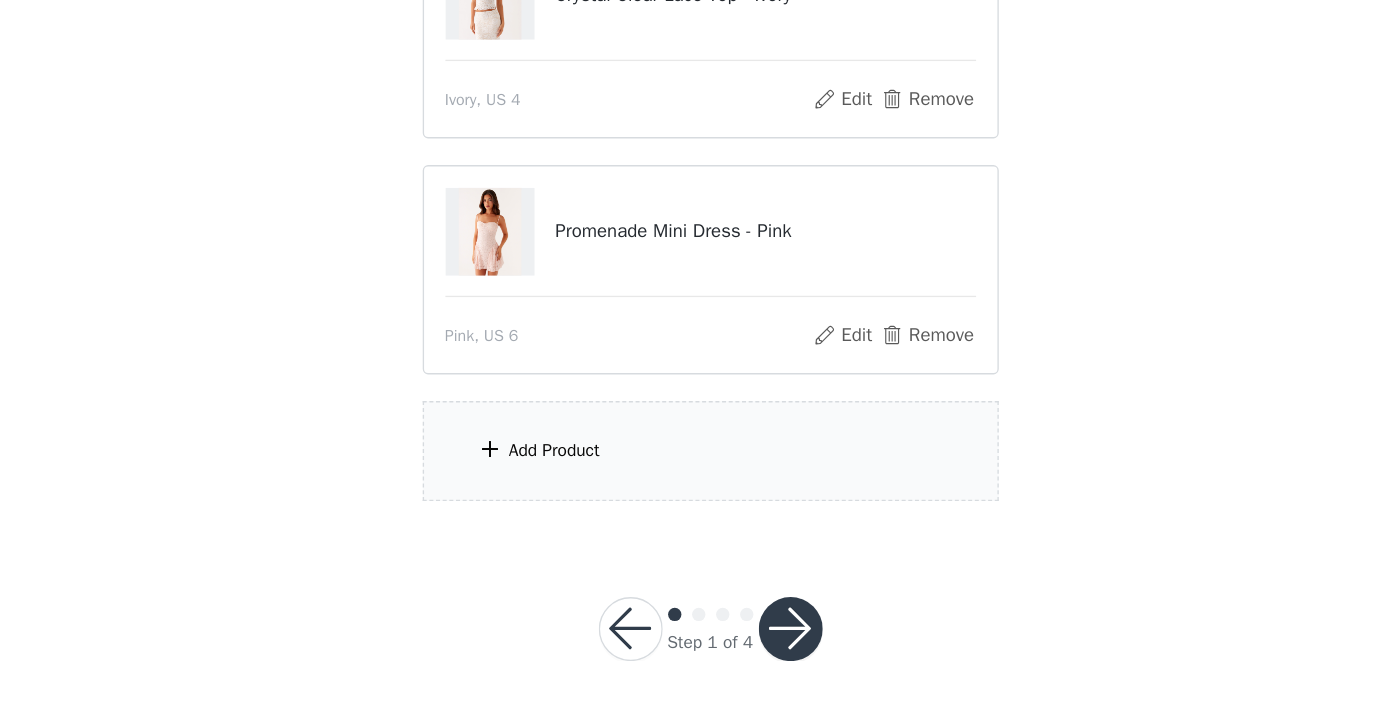 click on "Add Product" at bounding box center (578, 516) 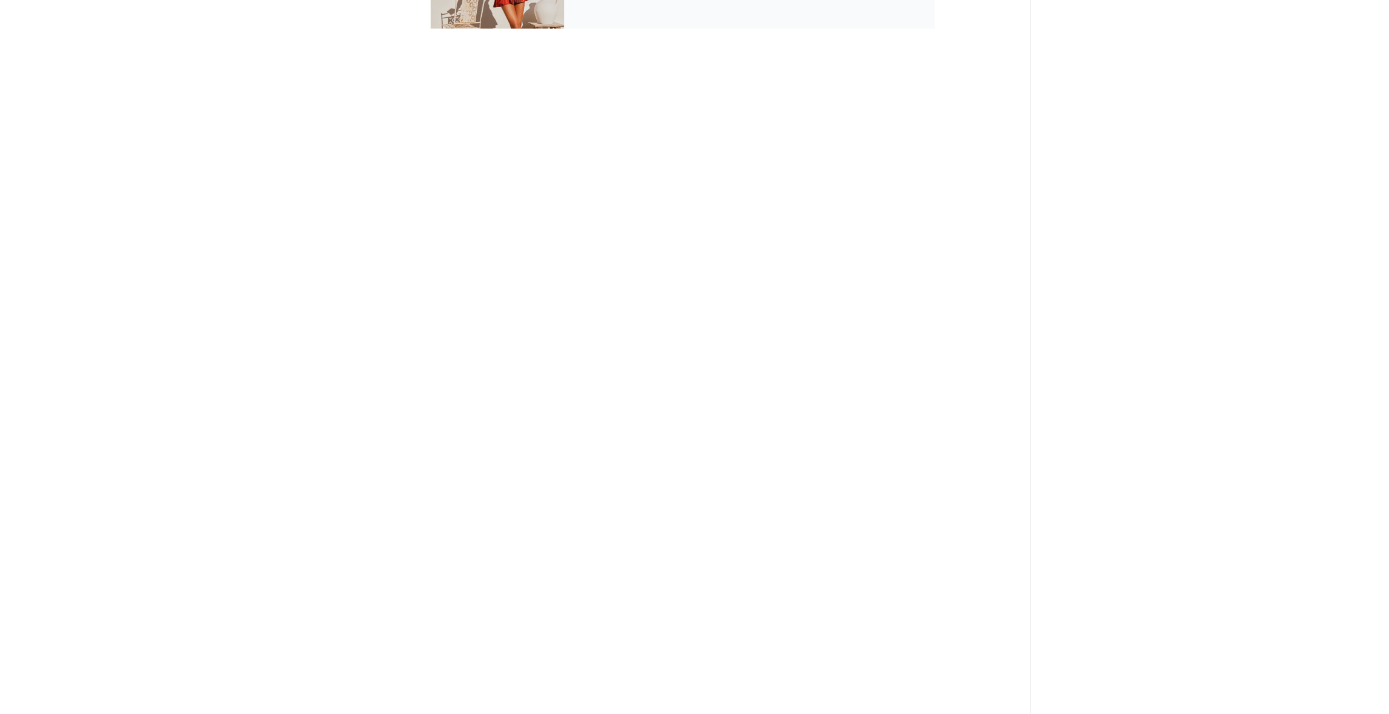 click on "August US" at bounding box center [724, 150] 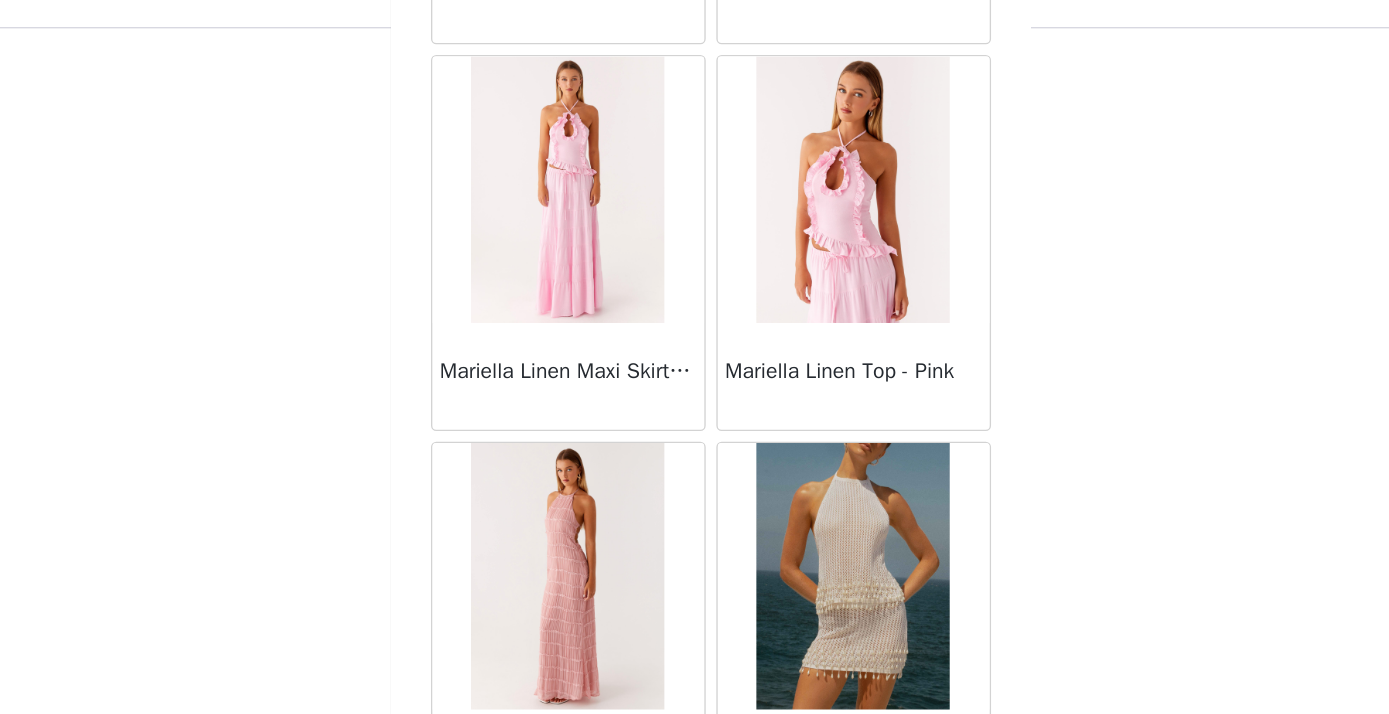 scroll, scrollTop: 2346, scrollLeft: 0, axis: vertical 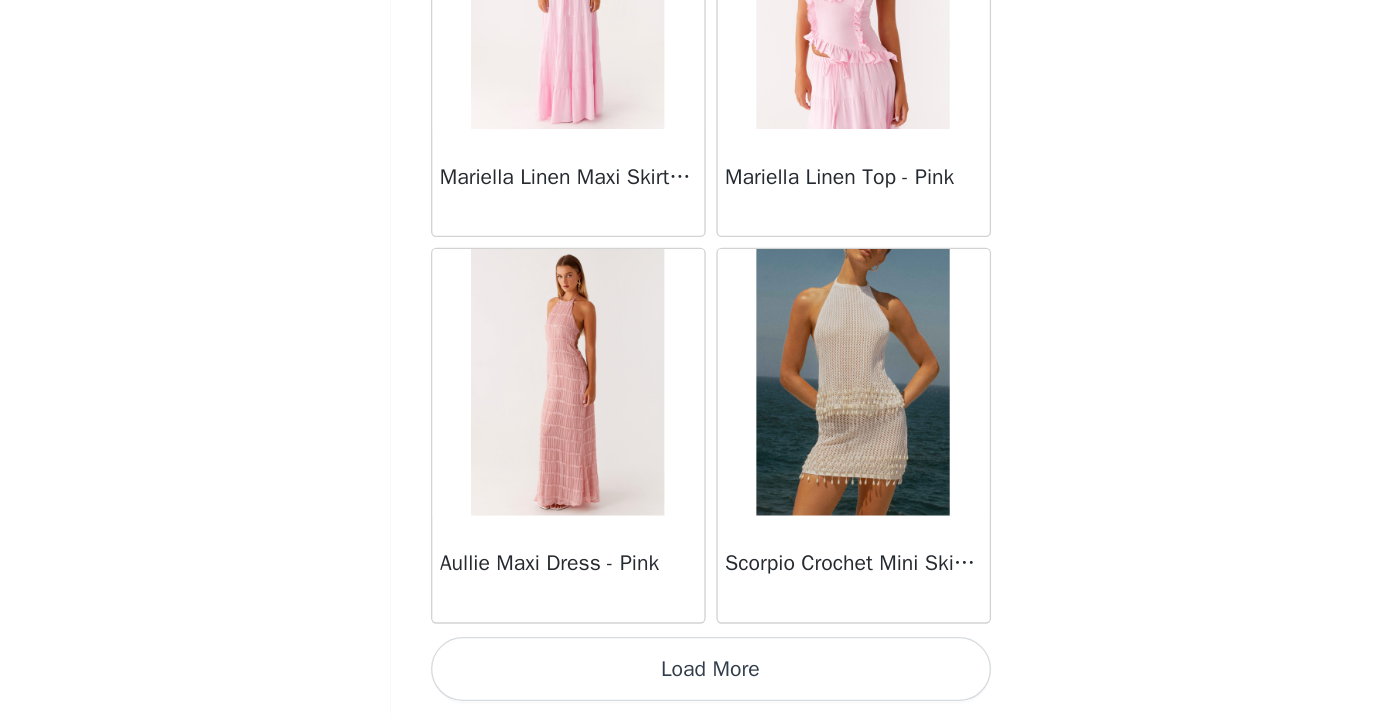click on "Load More" at bounding box center (695, 680) 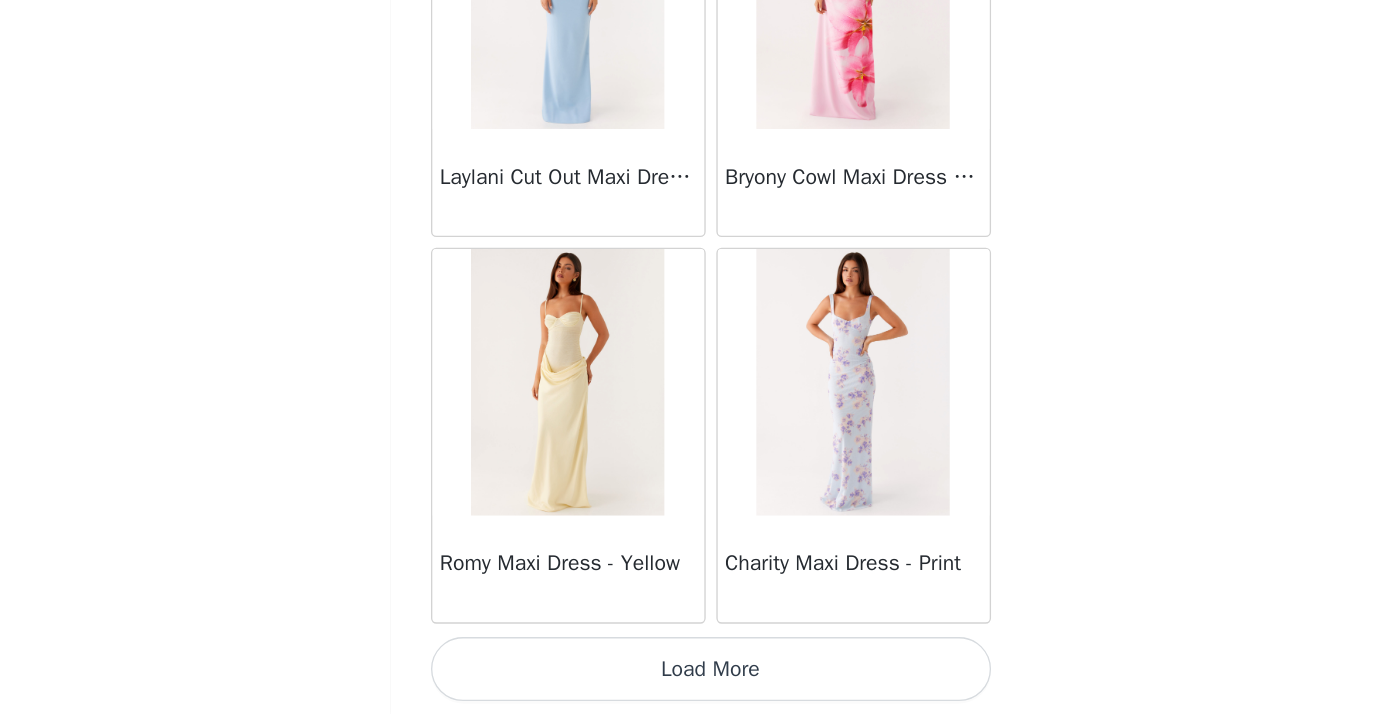 scroll, scrollTop: 5246, scrollLeft: 0, axis: vertical 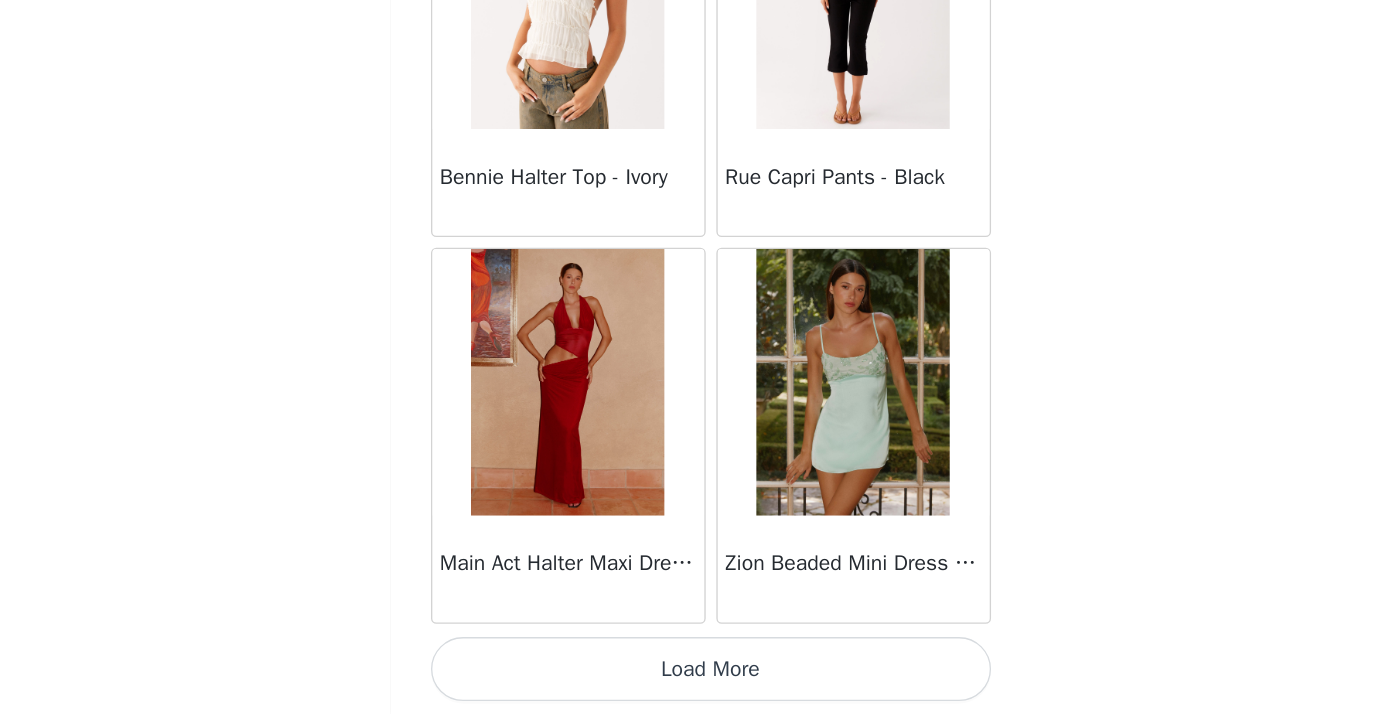 click on "Load More" at bounding box center (695, 680) 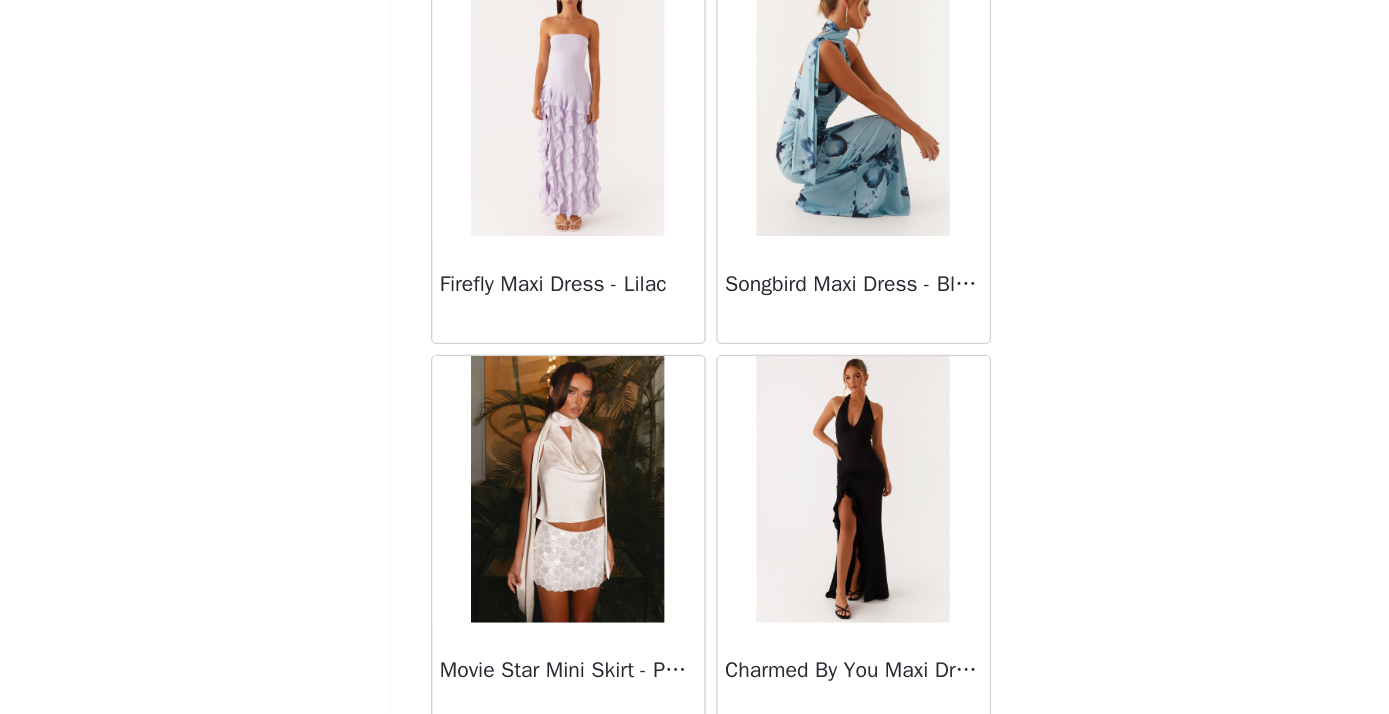 scroll, scrollTop: 11056, scrollLeft: 0, axis: vertical 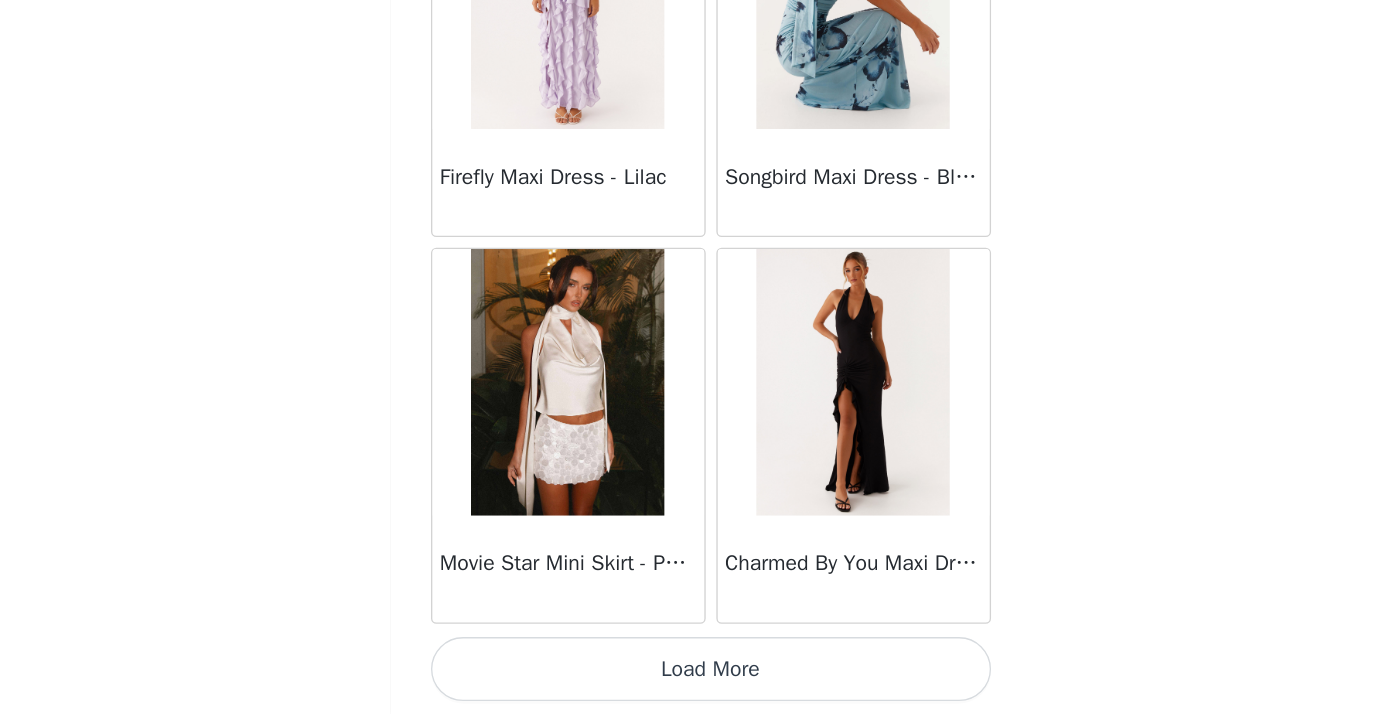click on "Load More" at bounding box center (695, 680) 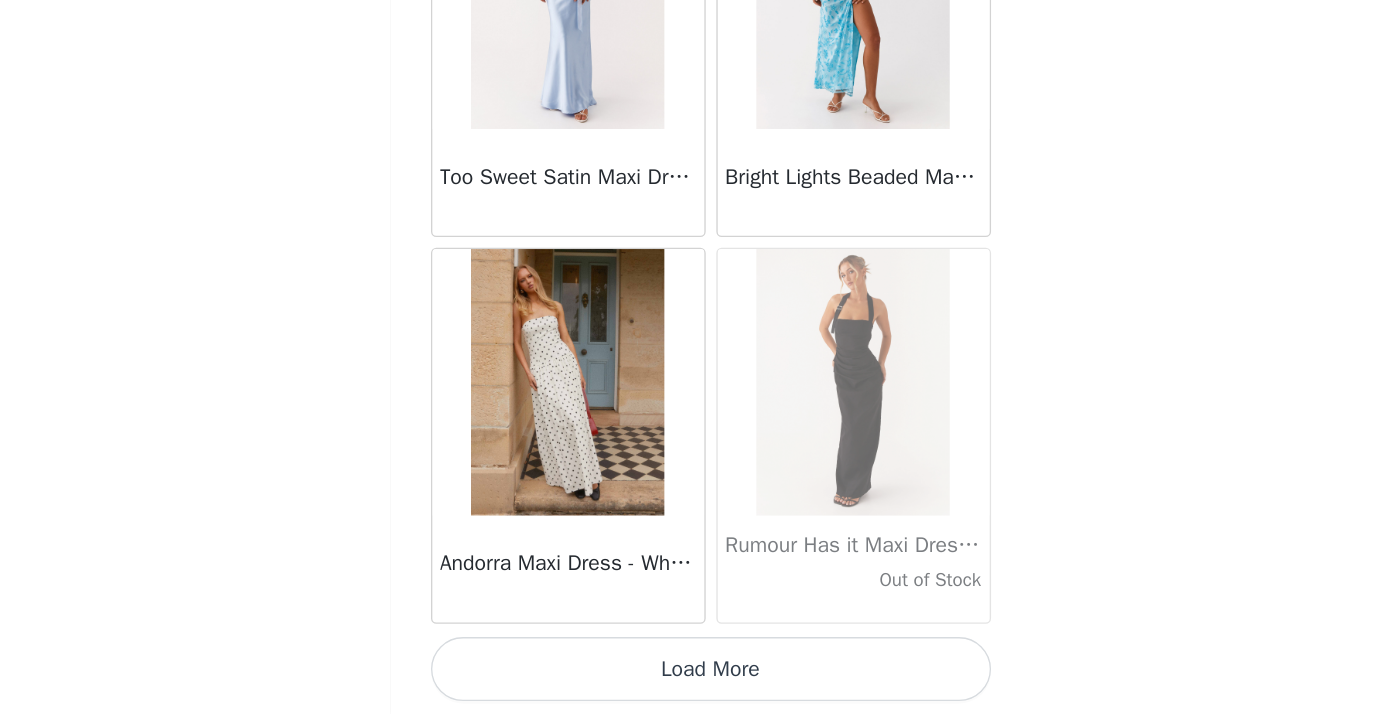 scroll, scrollTop: 13946, scrollLeft: 0, axis: vertical 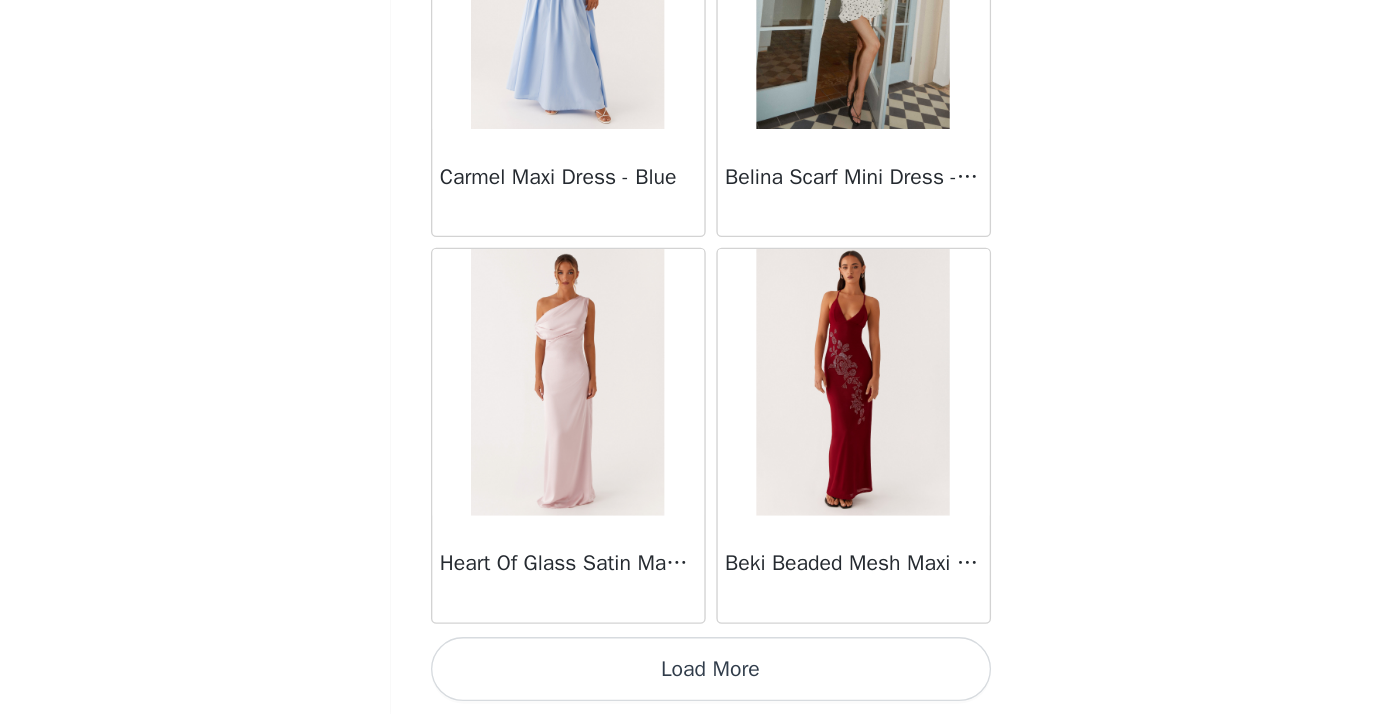 click on "Load More" at bounding box center [695, 680] 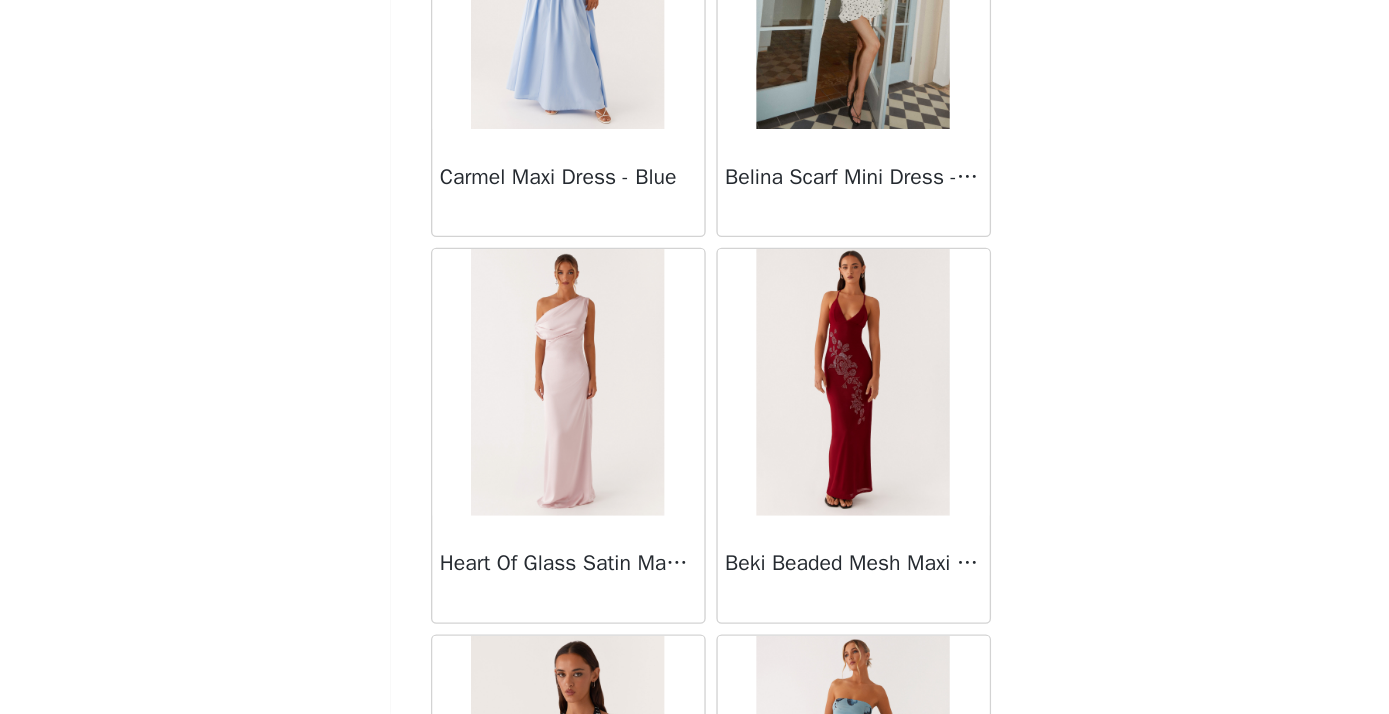 scroll, scrollTop: 341, scrollLeft: 0, axis: vertical 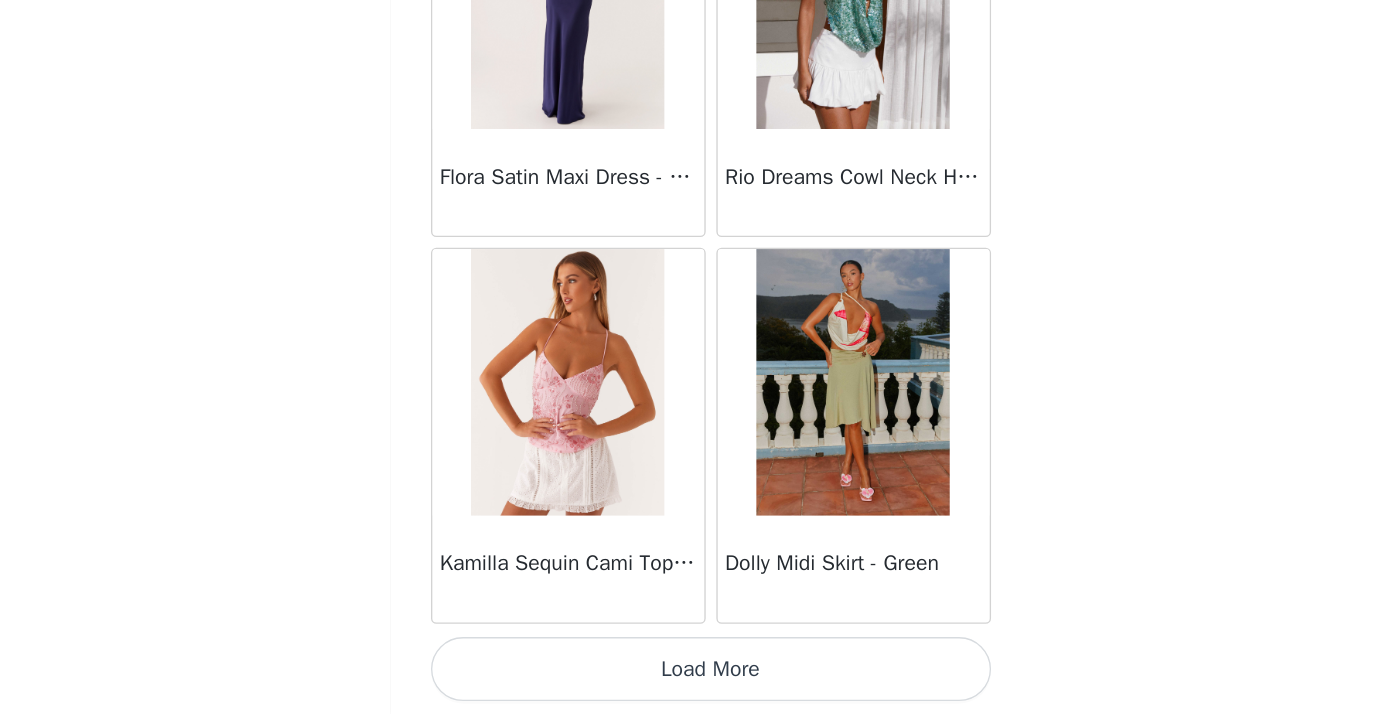 click on "Load More" at bounding box center (695, 680) 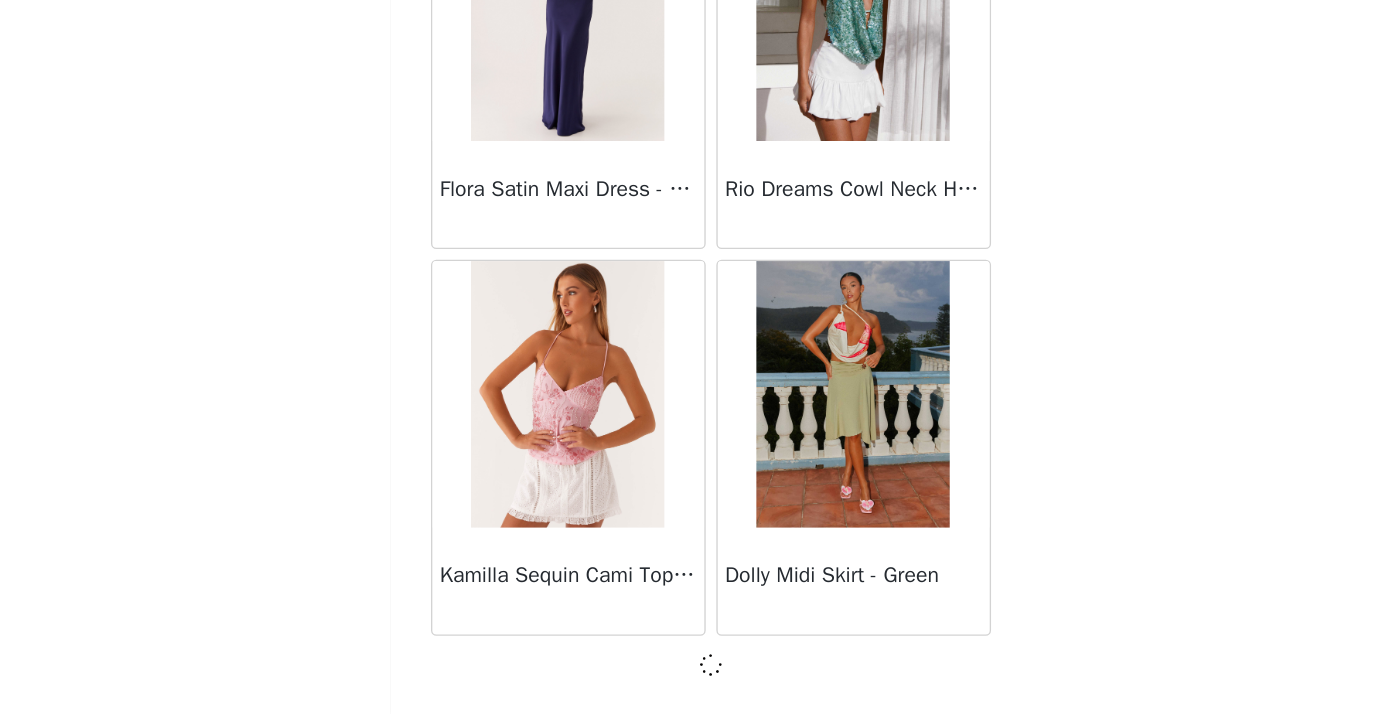 scroll, scrollTop: 19737, scrollLeft: 0, axis: vertical 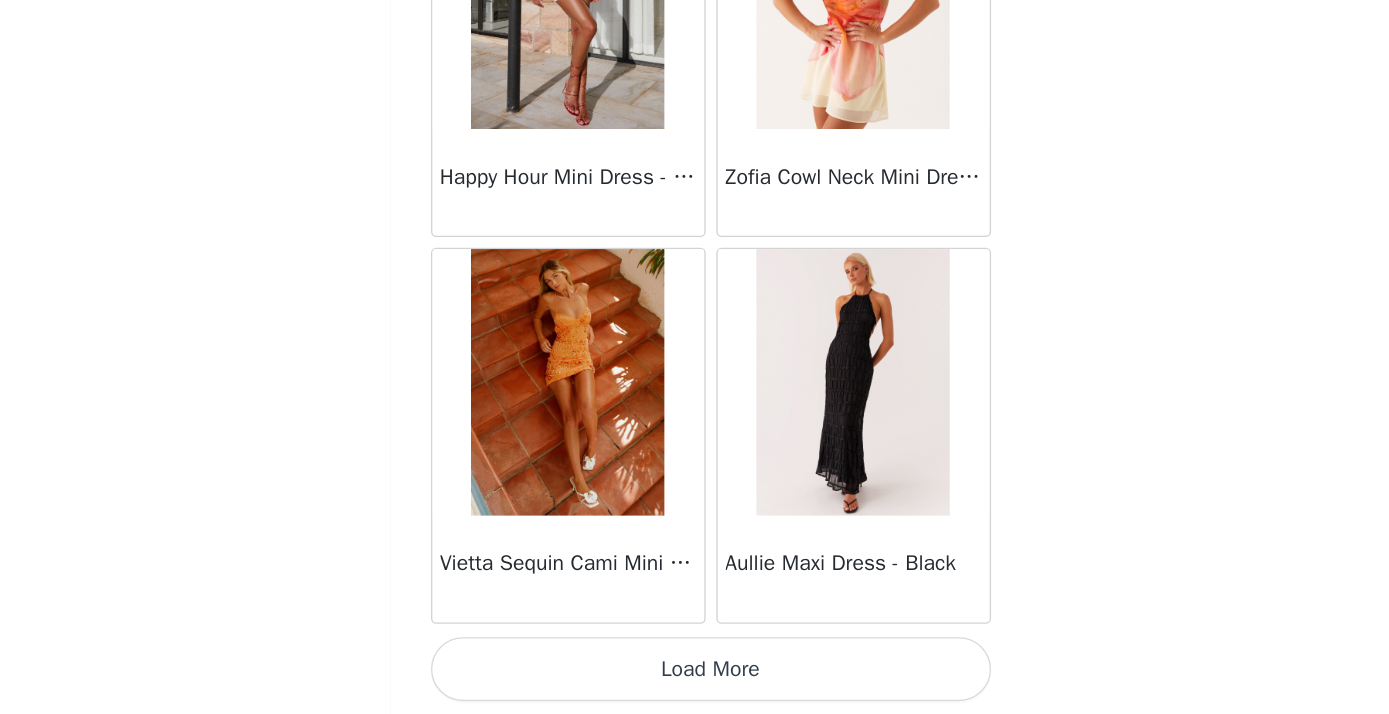 click on "Load More" at bounding box center [695, 680] 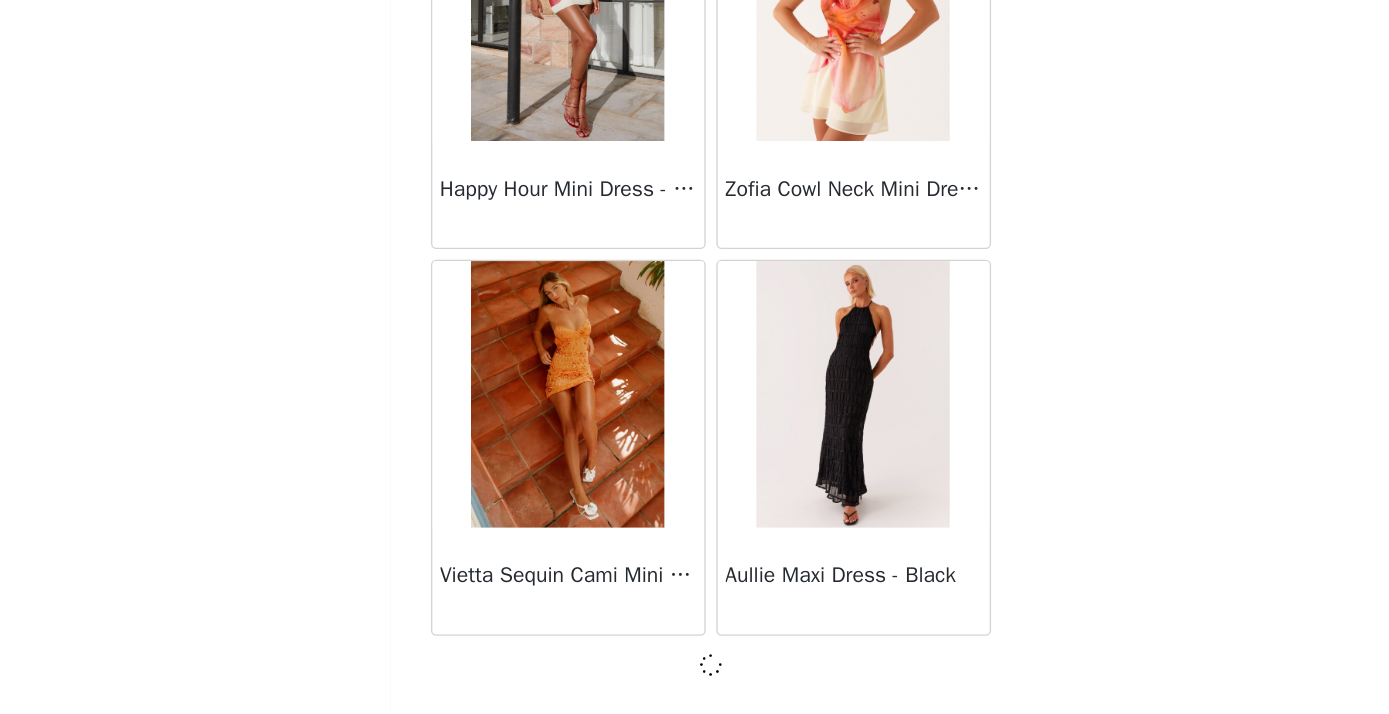 scroll, scrollTop: 22637, scrollLeft: 0, axis: vertical 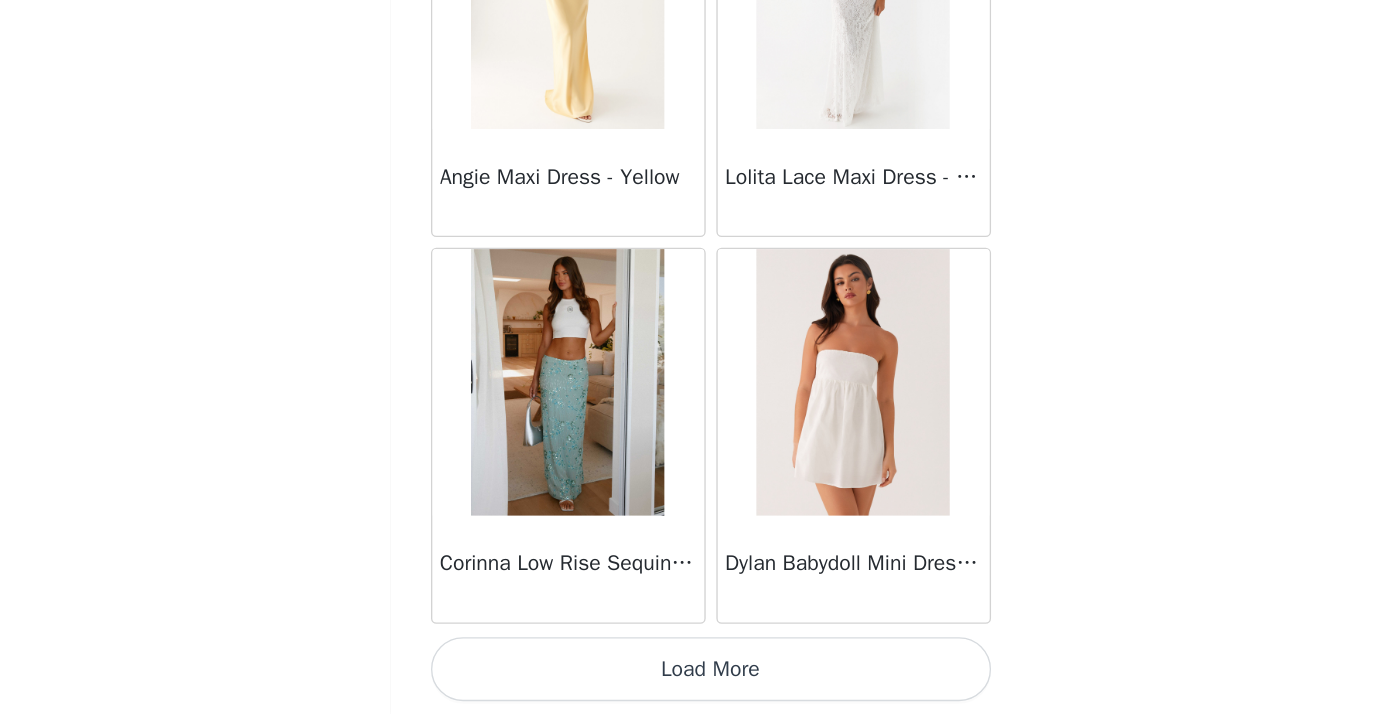 click on "Load More" at bounding box center [695, 680] 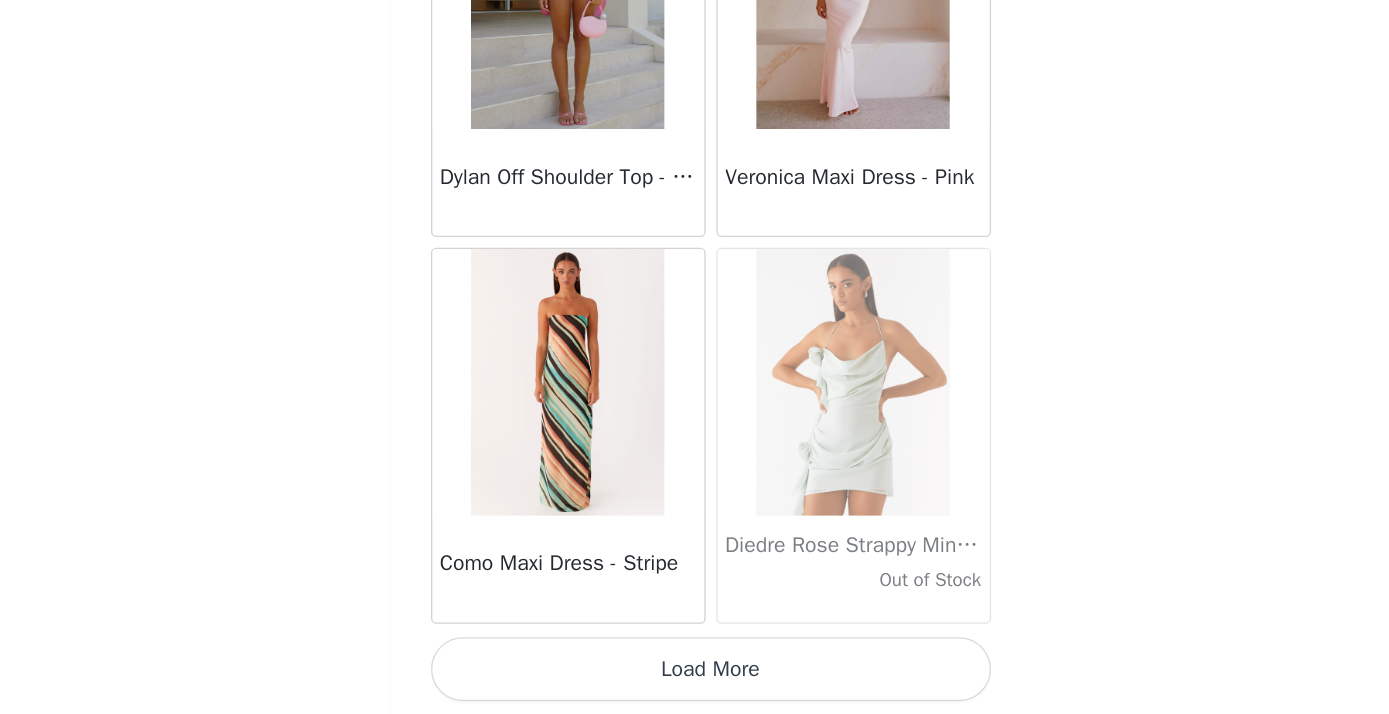 scroll, scrollTop: 28446, scrollLeft: 0, axis: vertical 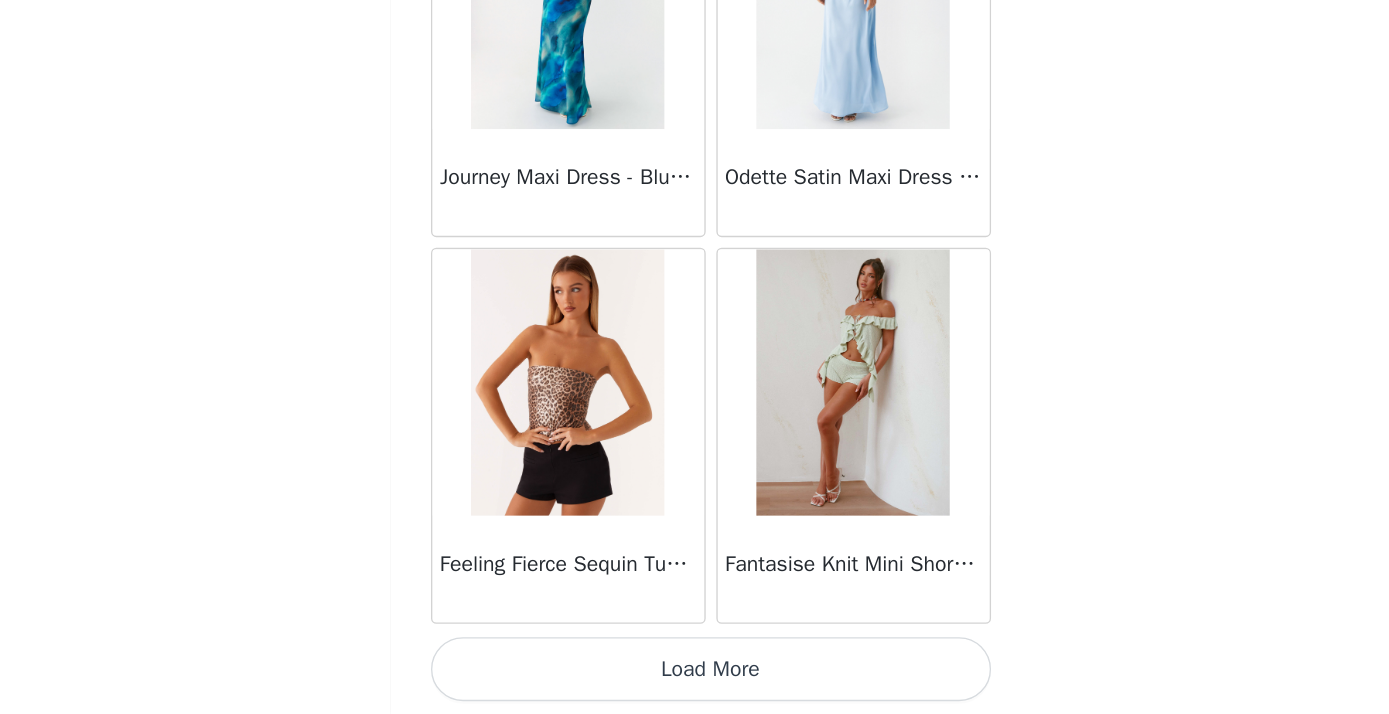 click on "Load More" at bounding box center [695, 680] 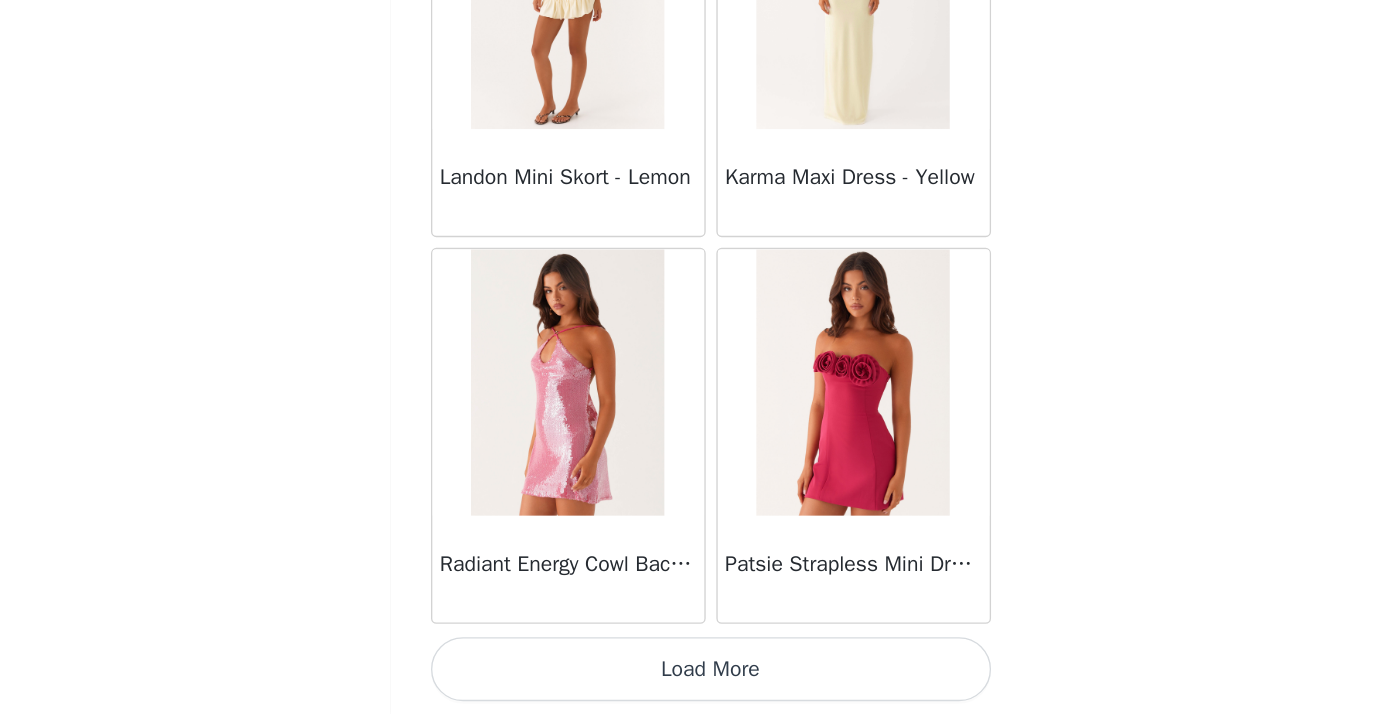scroll, scrollTop: 34246, scrollLeft: 0, axis: vertical 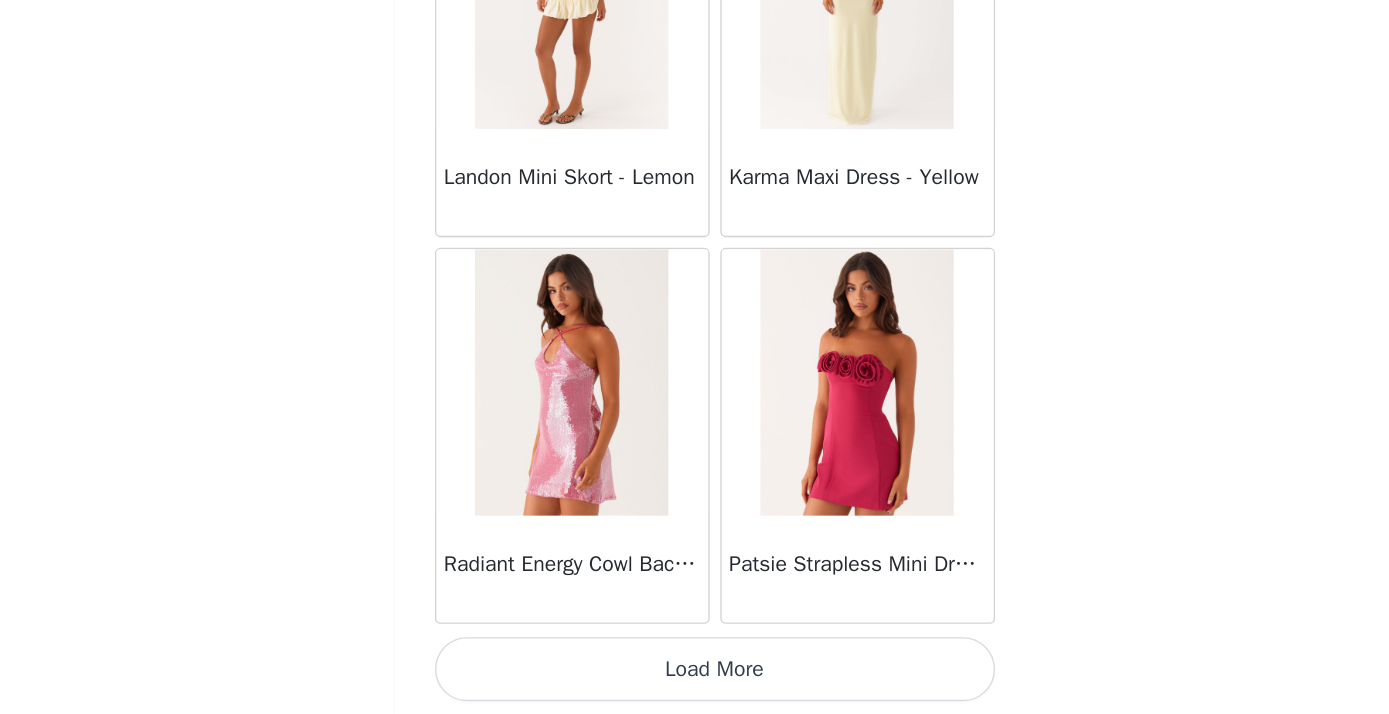 click on "Load More" at bounding box center (695, 680) 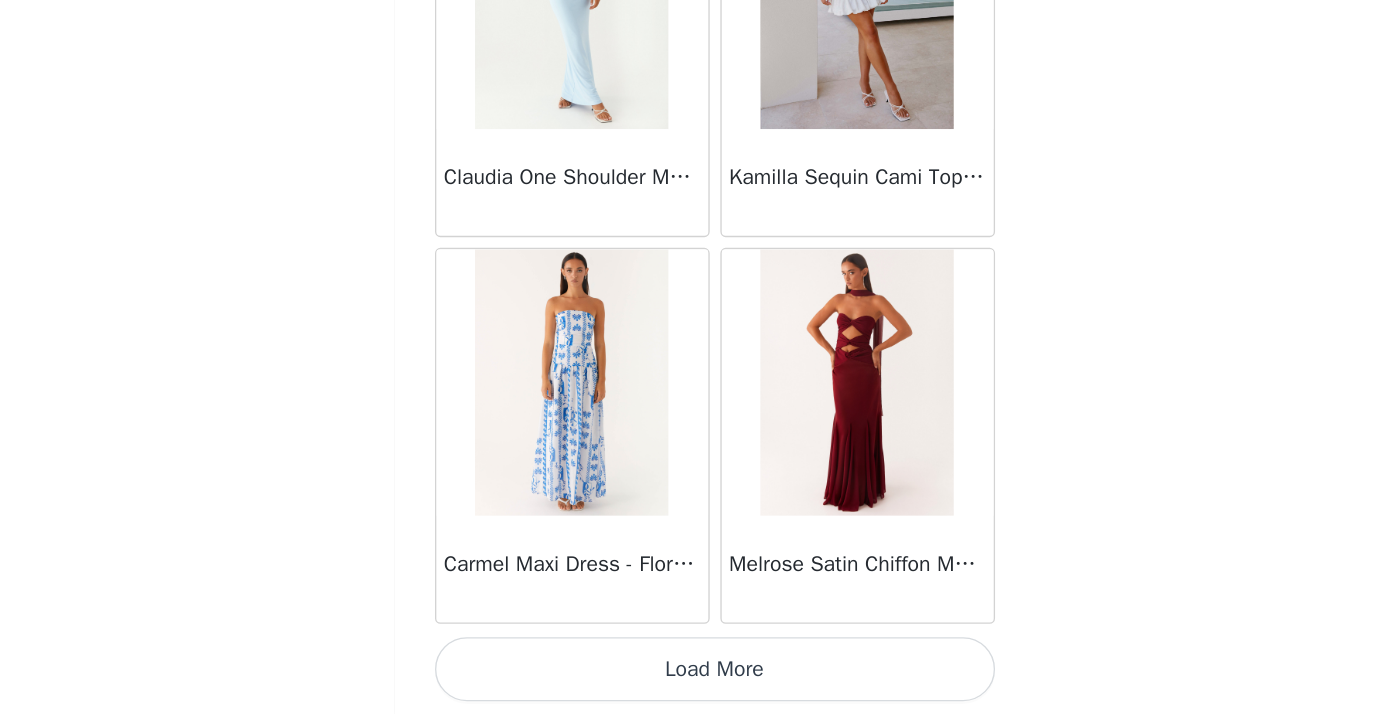 click on "Load More" at bounding box center [695, 680] 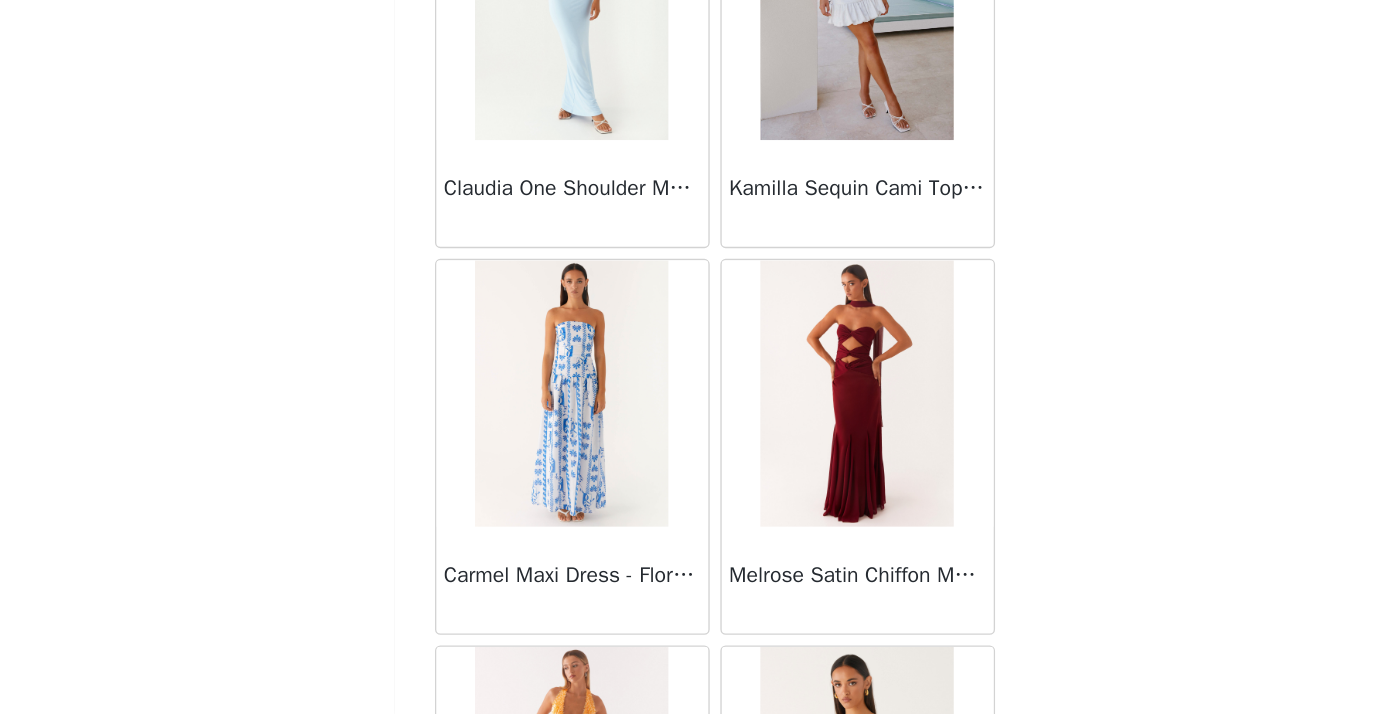 scroll, scrollTop: 335, scrollLeft: 0, axis: vertical 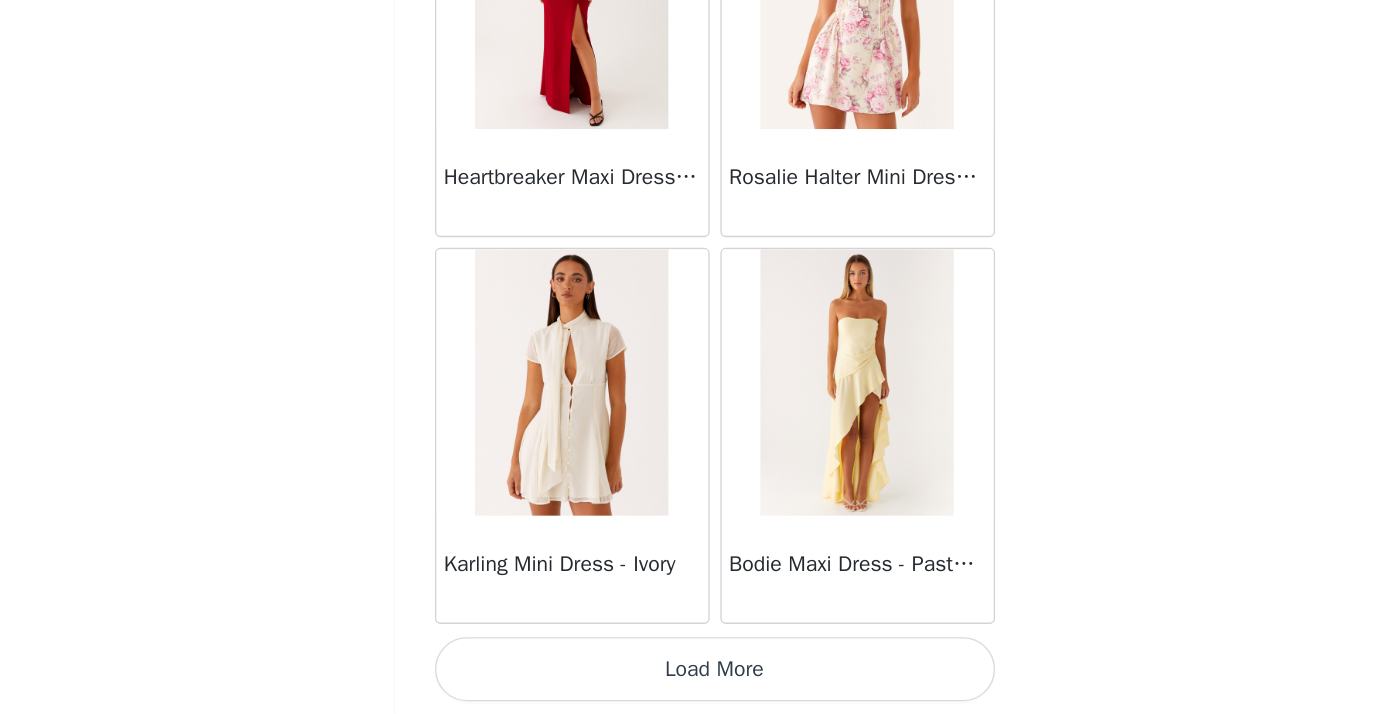 click on "Load More" at bounding box center (695, 680) 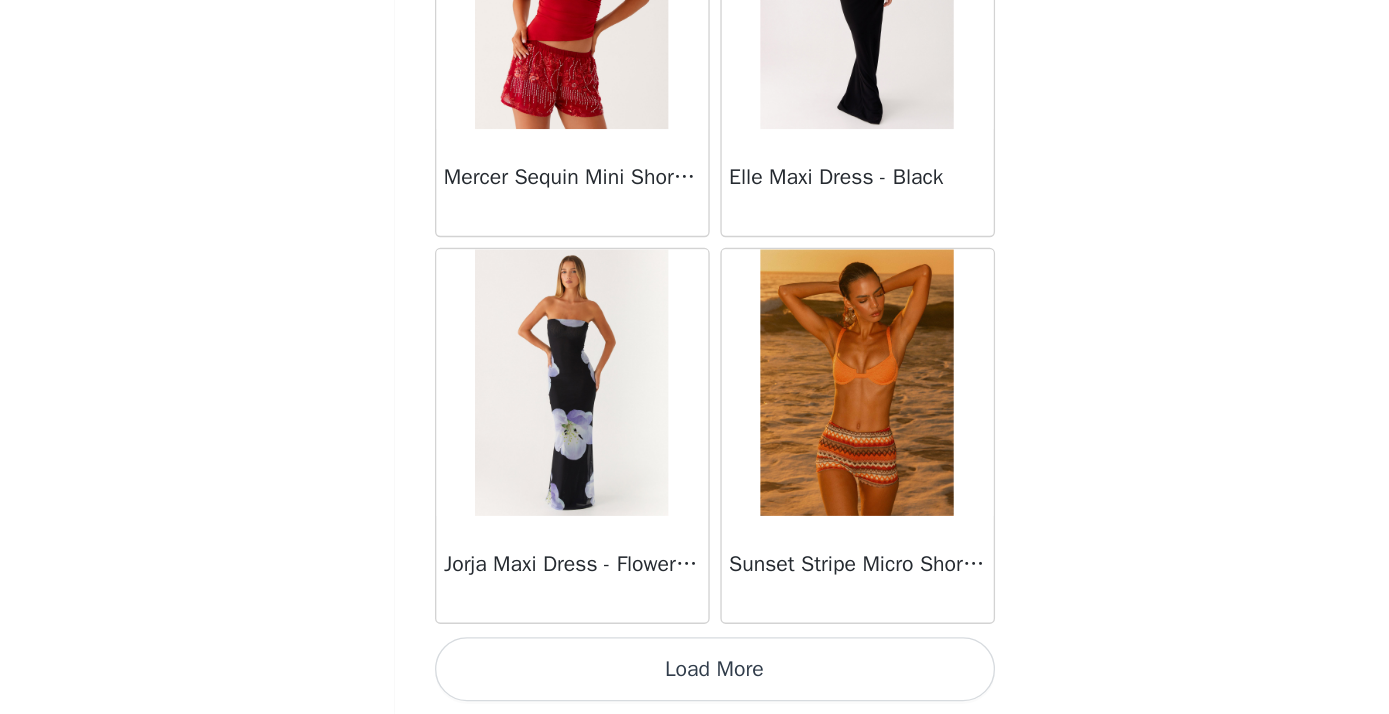 scroll, scrollTop: 42946, scrollLeft: 0, axis: vertical 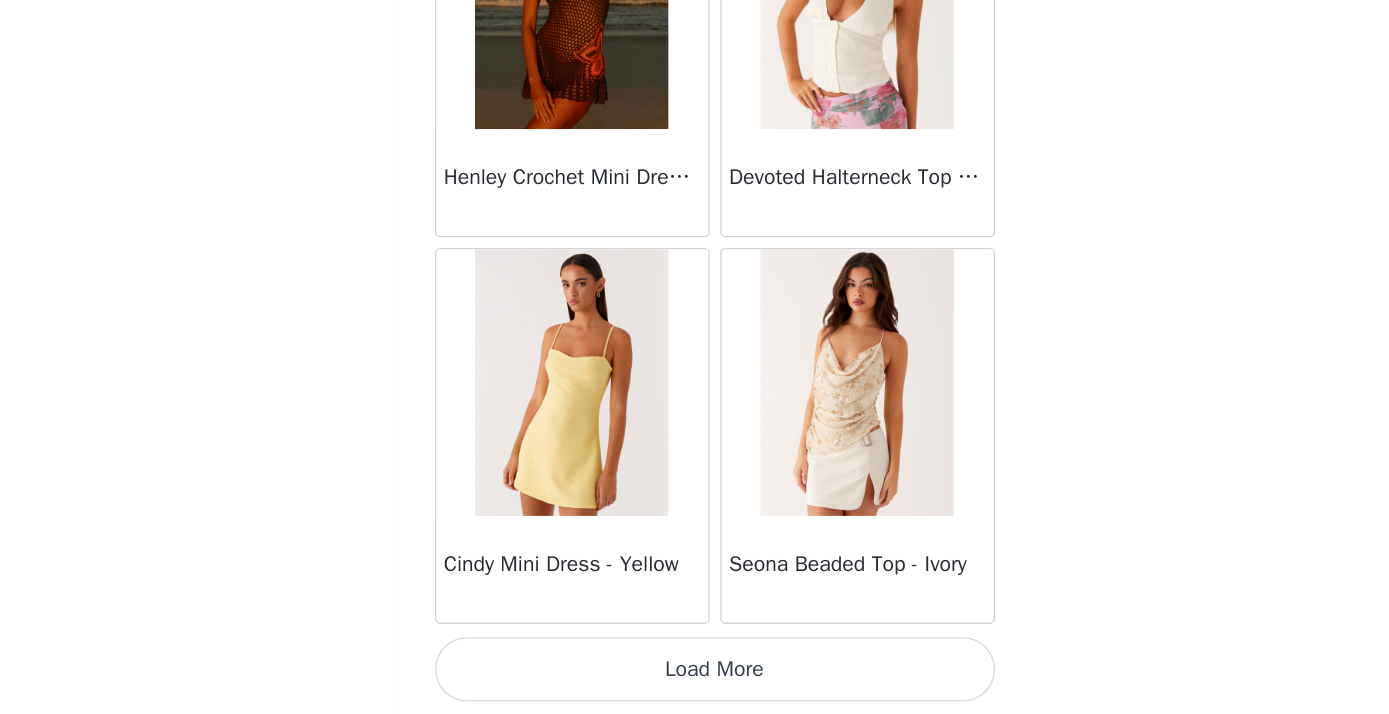 click on "Load More" at bounding box center [695, 680] 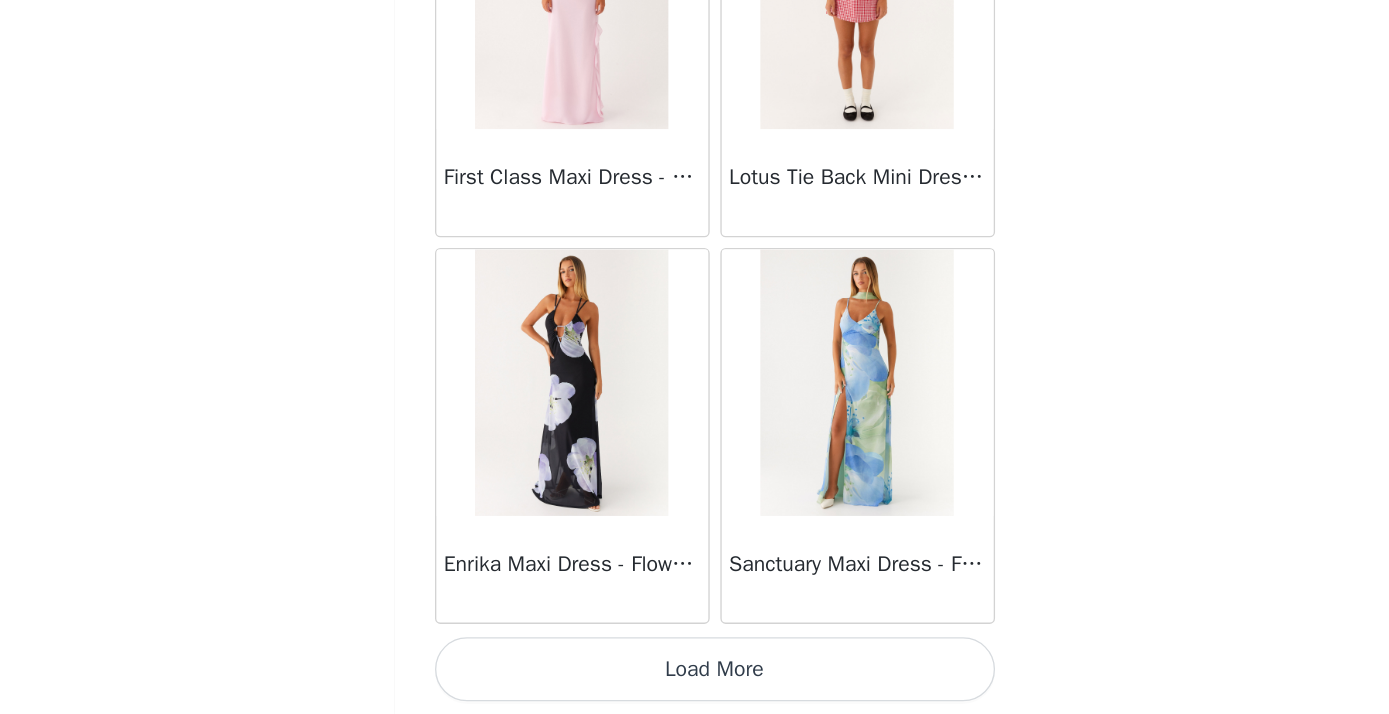 scroll, scrollTop: 48746, scrollLeft: 0, axis: vertical 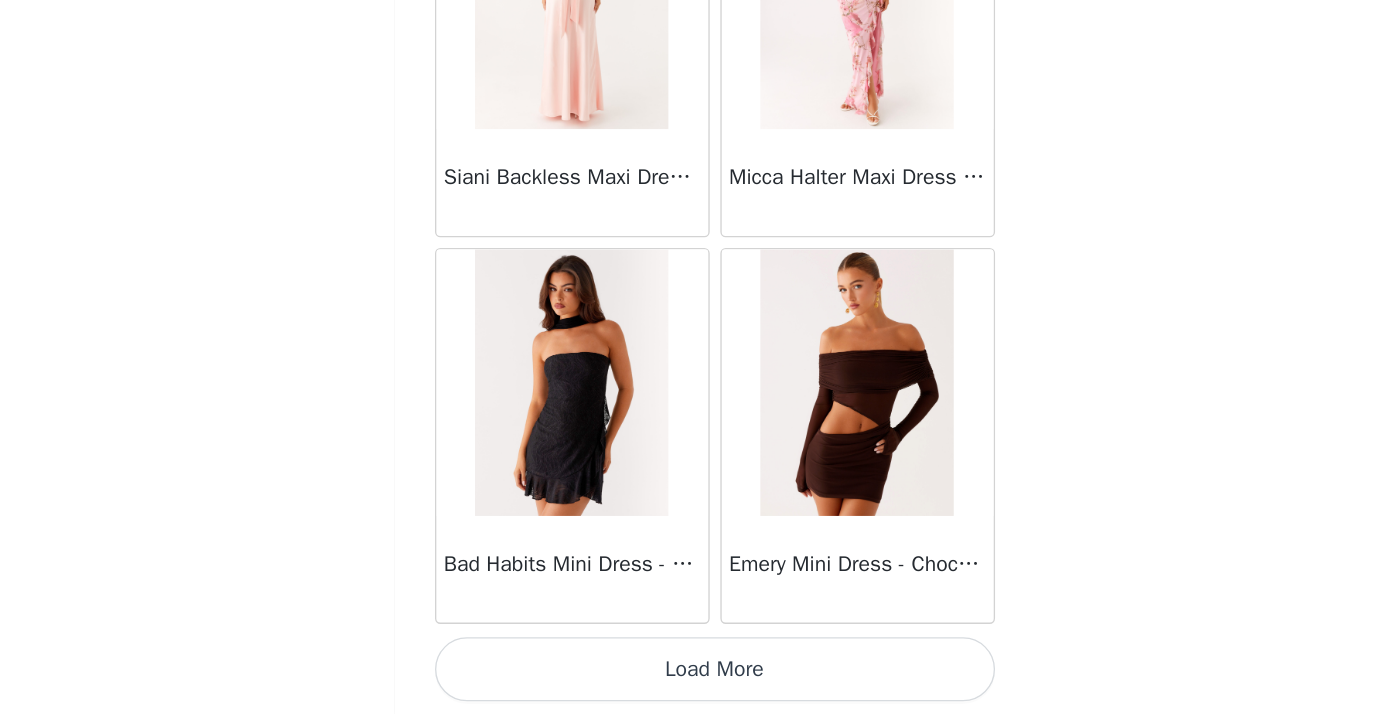 click on "Load More" at bounding box center (695, 680) 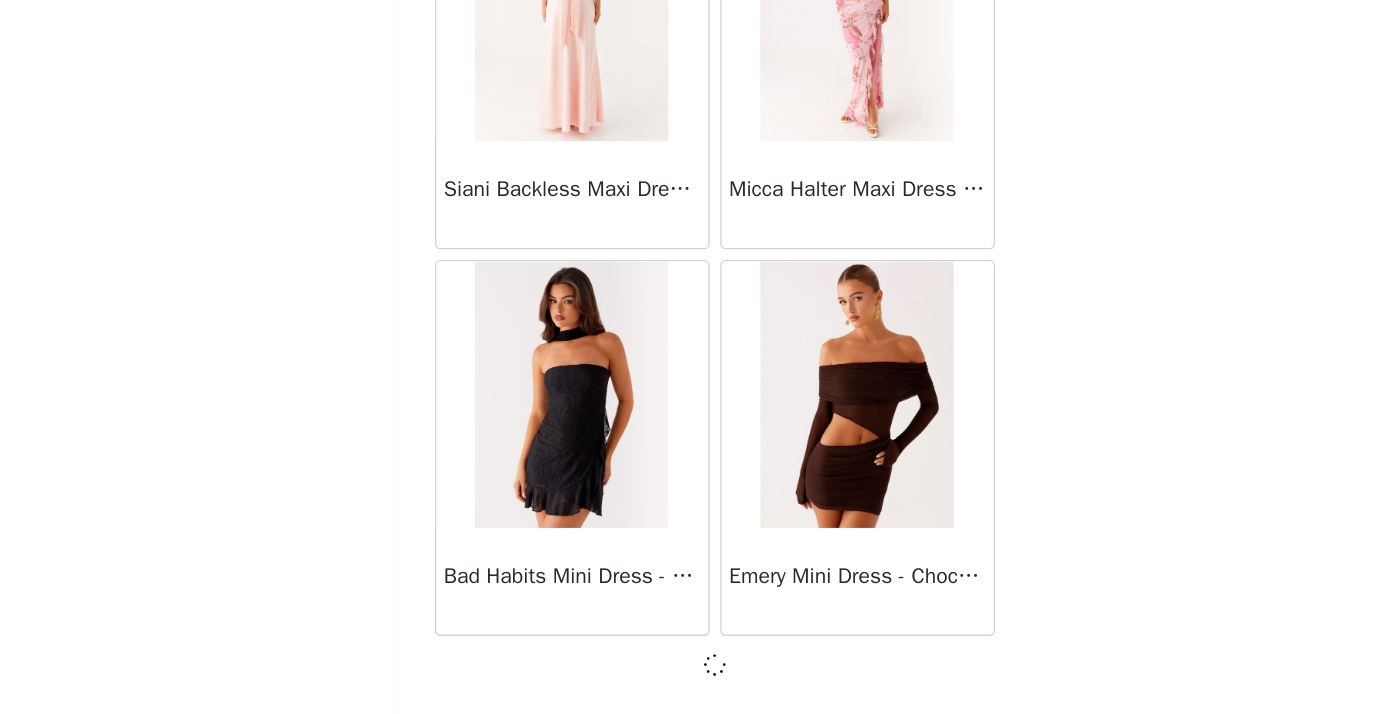 scroll, scrollTop: 51637, scrollLeft: 0, axis: vertical 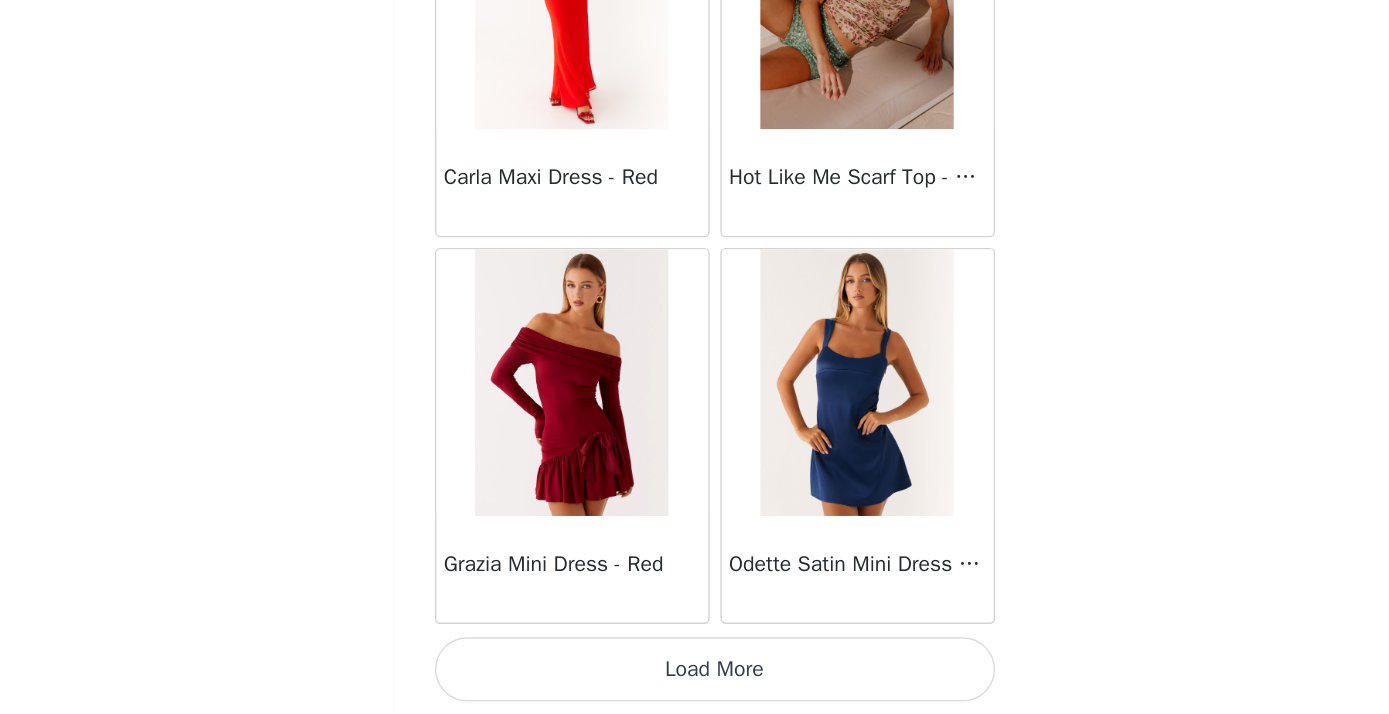 click on "Load More" at bounding box center (695, 680) 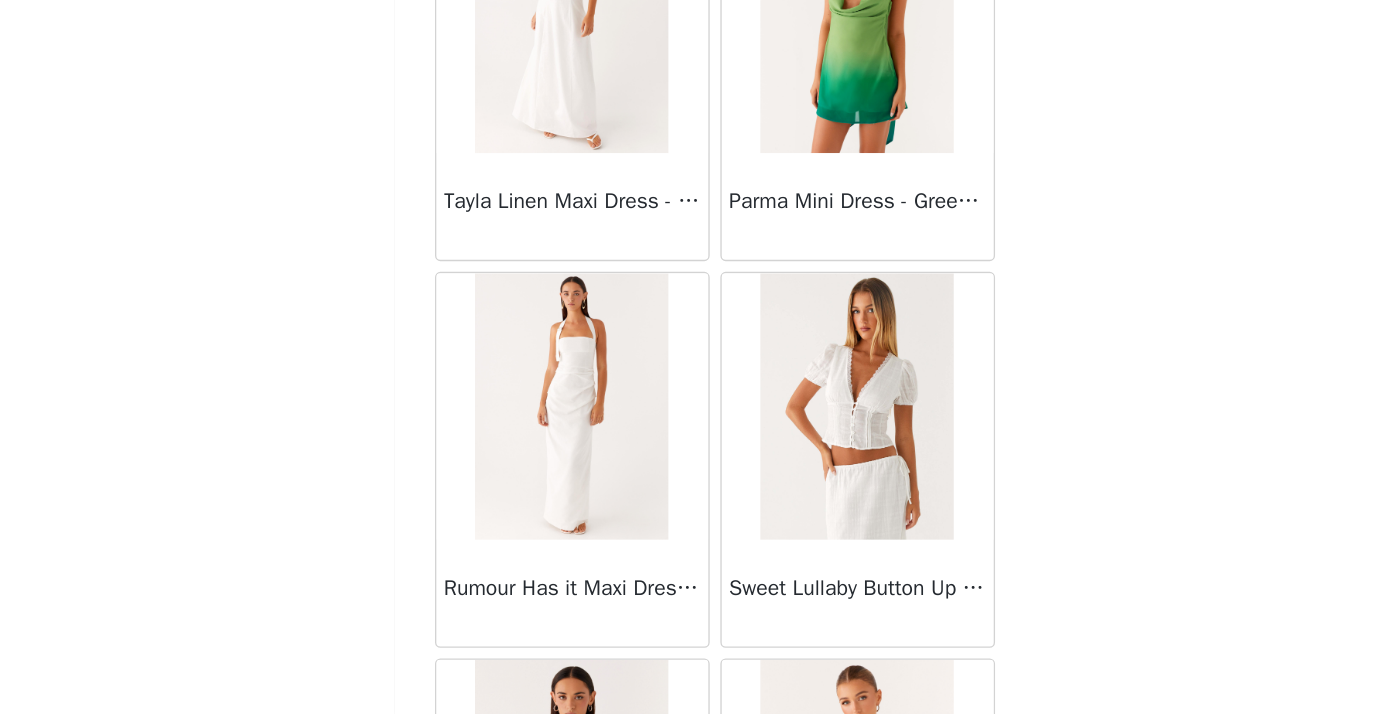 scroll, scrollTop: 56584, scrollLeft: 0, axis: vertical 